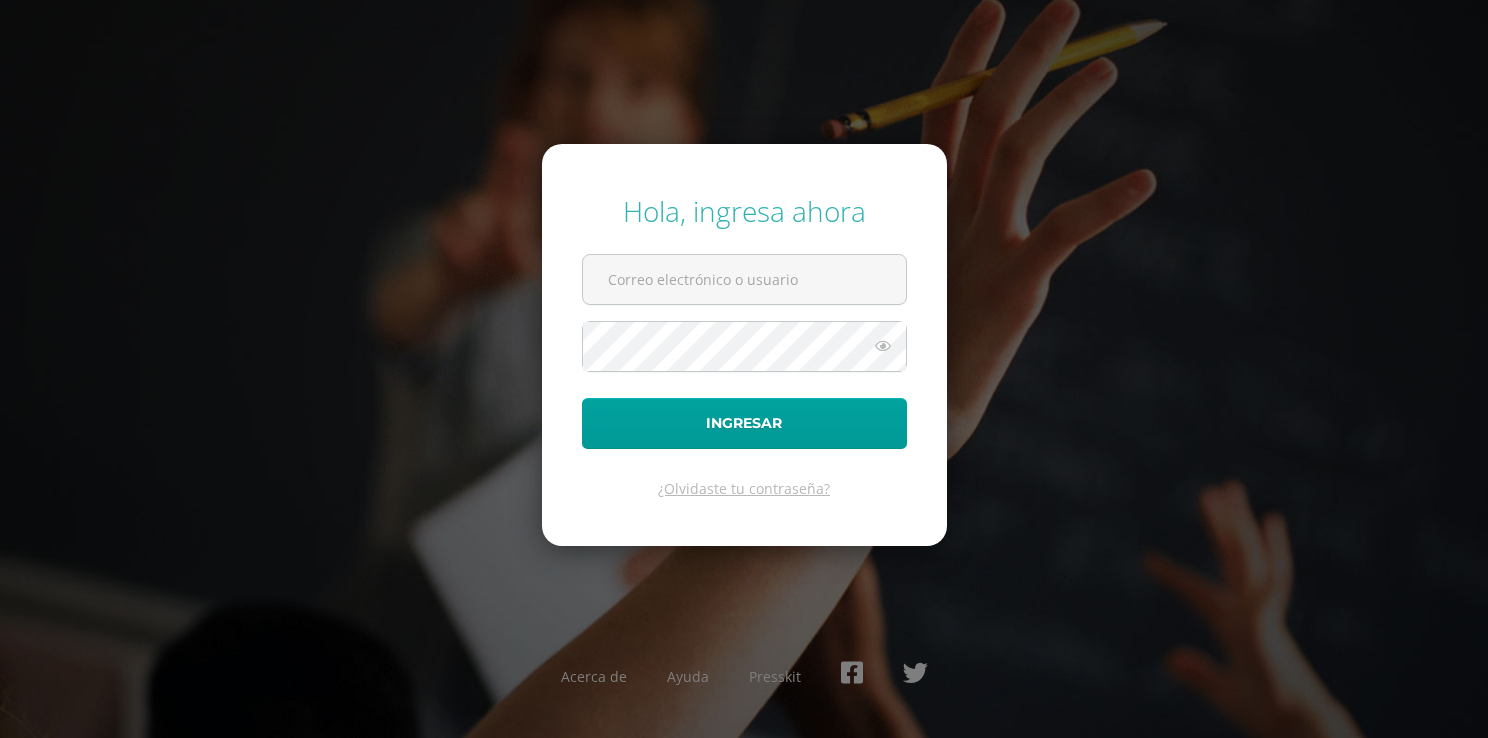 scroll, scrollTop: 0, scrollLeft: 0, axis: both 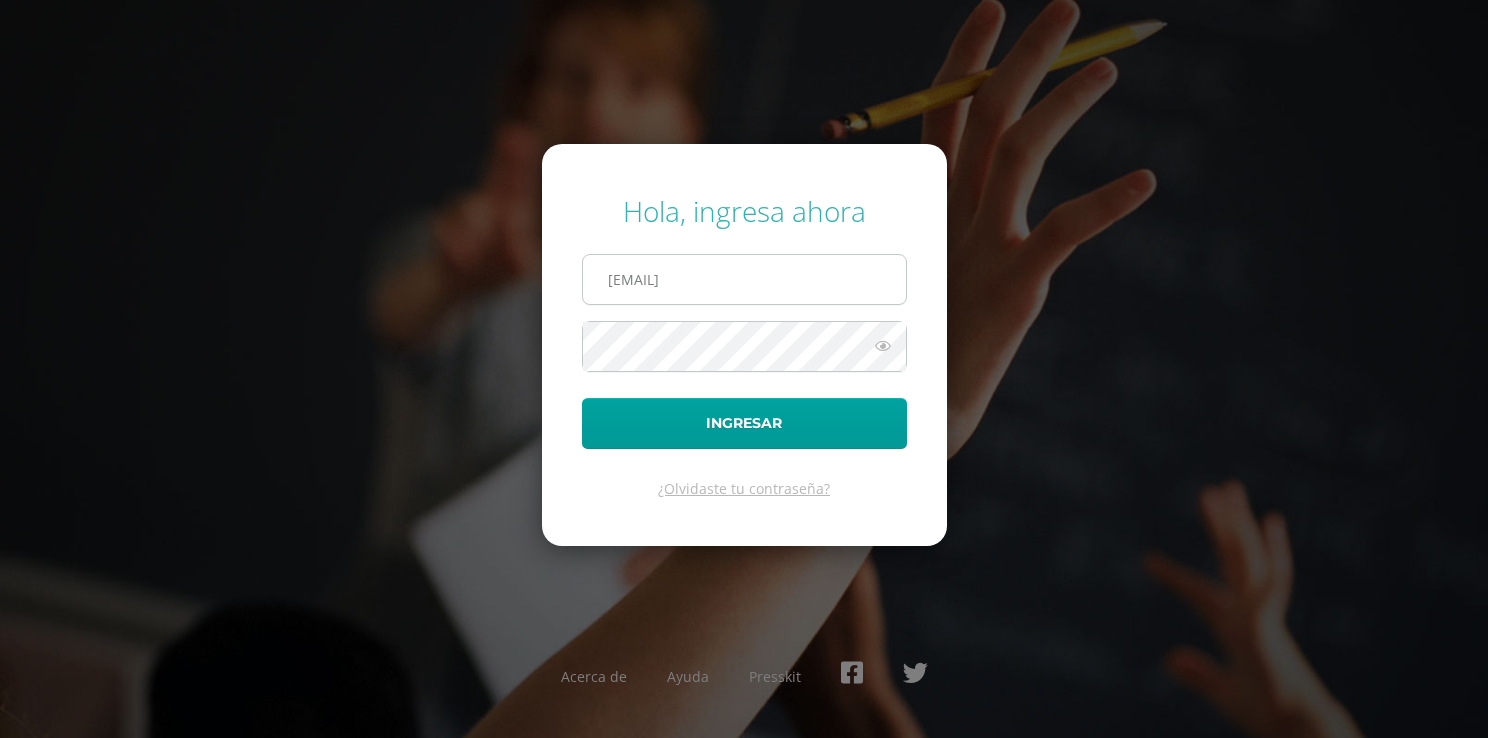 click on "2021791@laestrella.edu.gt" at bounding box center [744, 279] 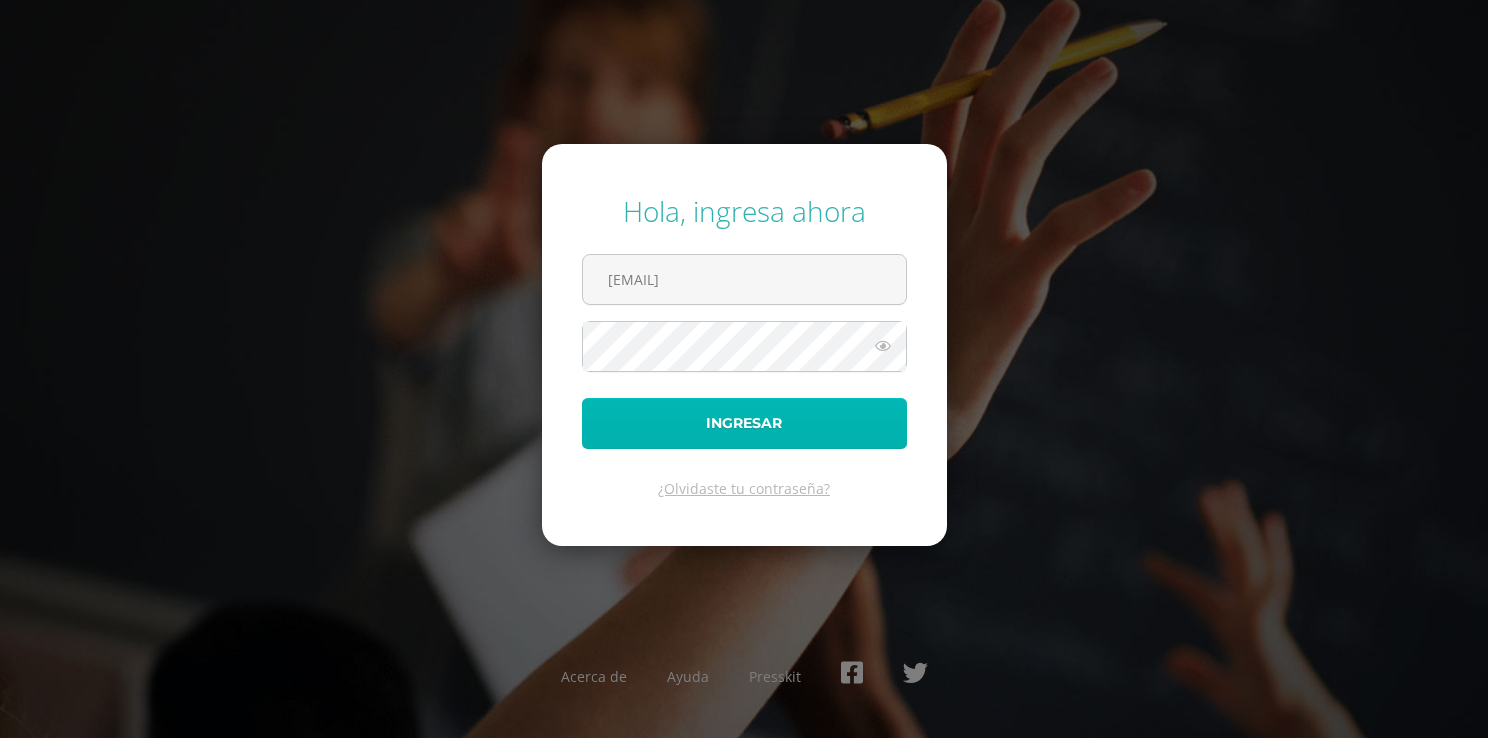click on "Ingresar" at bounding box center (744, 423) 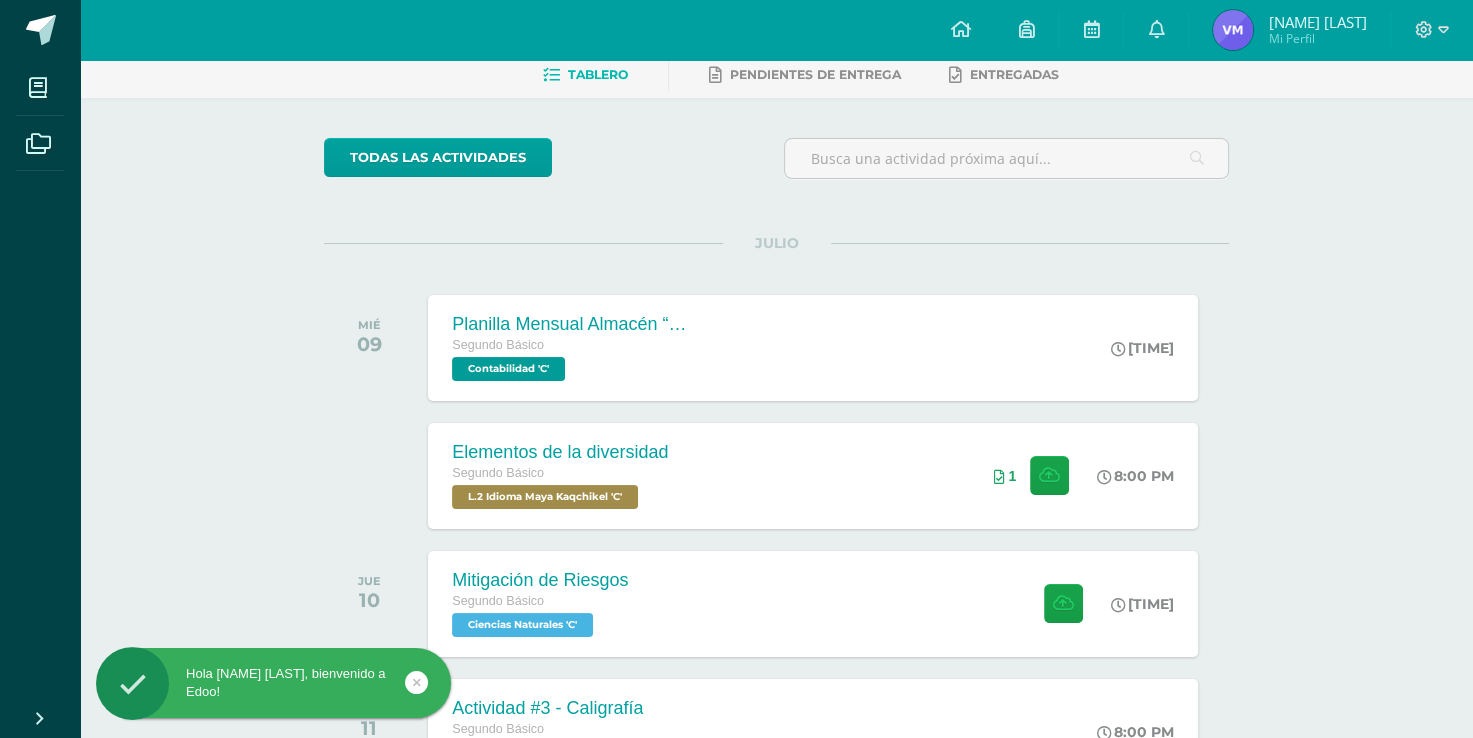 scroll, scrollTop: 200, scrollLeft: 0, axis: vertical 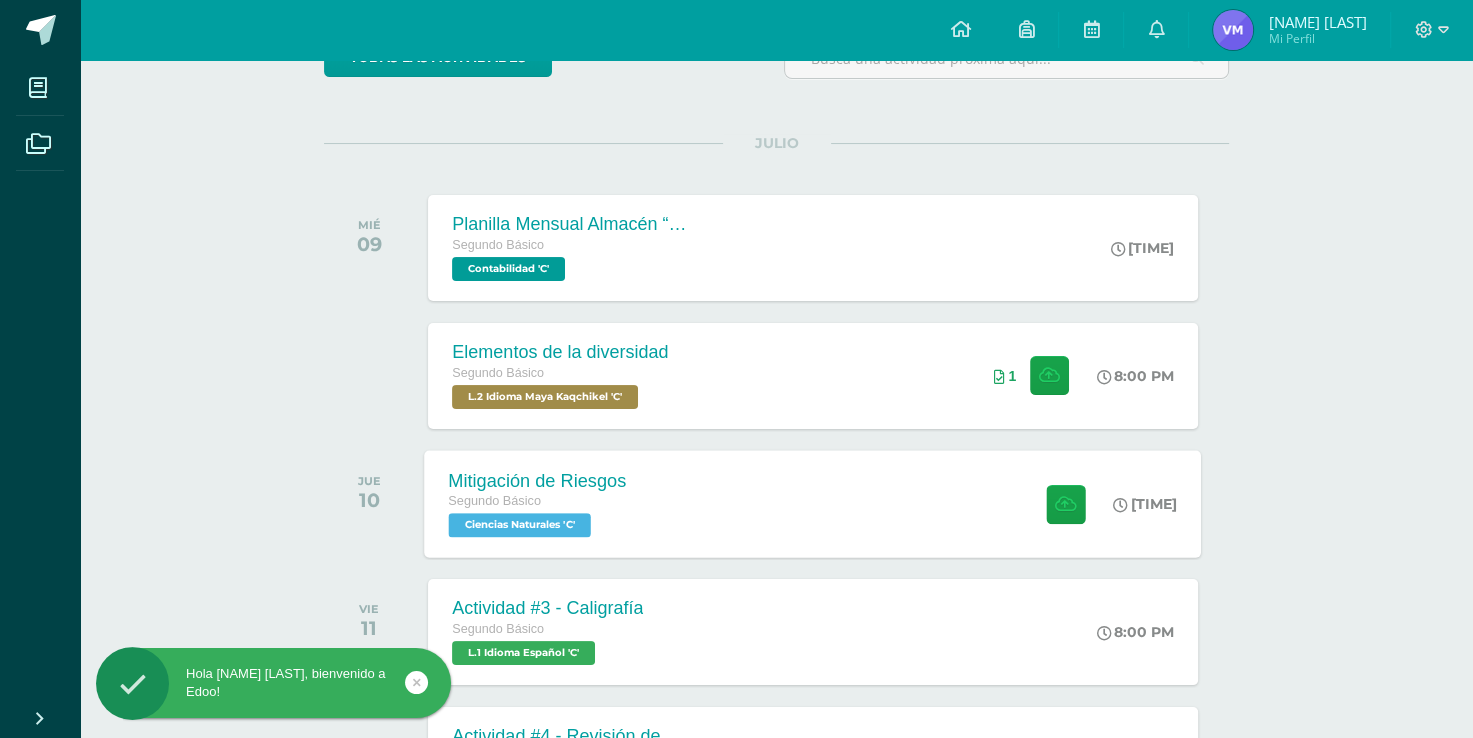 click on "Mitigación de Riesgos
Segundo Básico
Ciencias Naturales 'C'
7:00 PM
Mitigación de Riesgos
Ciencias Naturales" at bounding box center [813, 503] 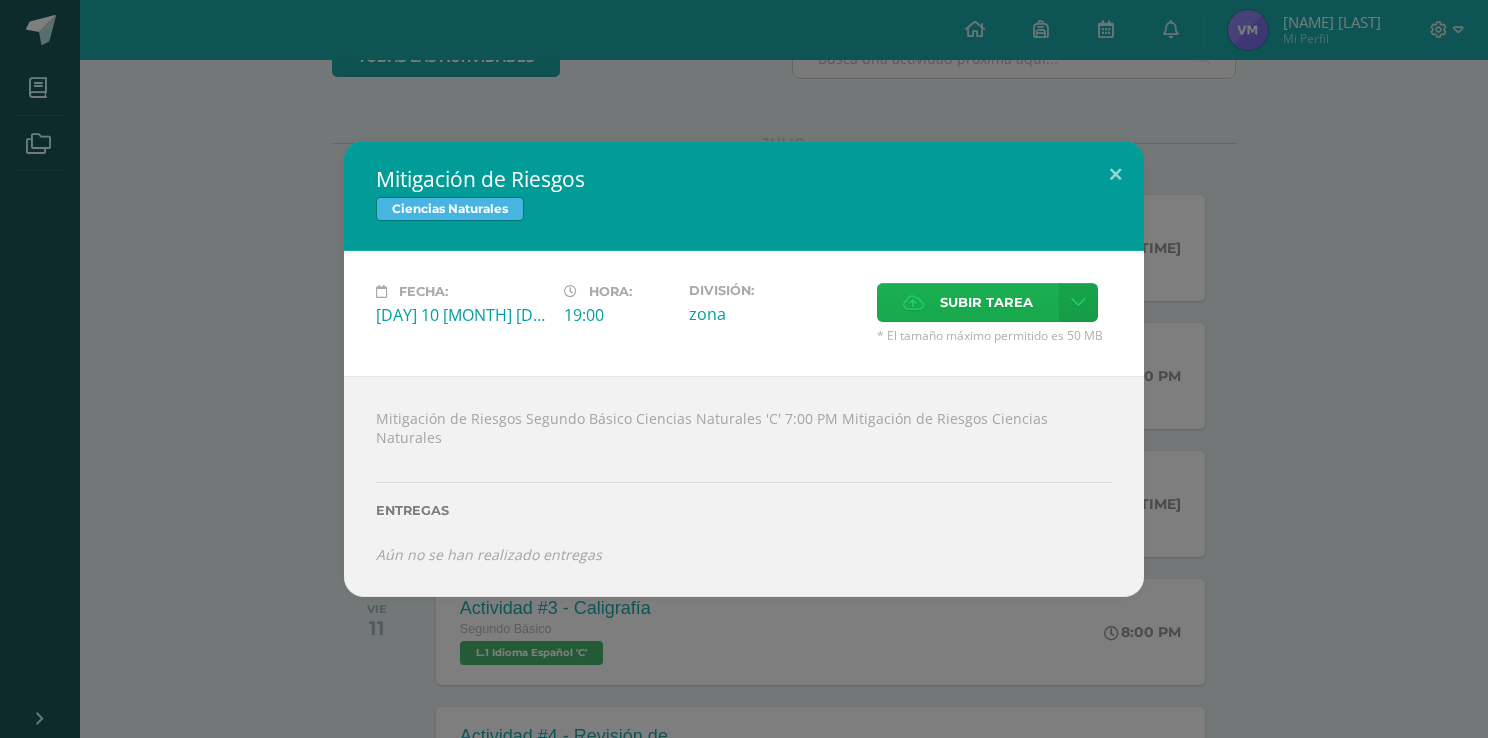 click on "Subir tarea" at bounding box center [968, 302] 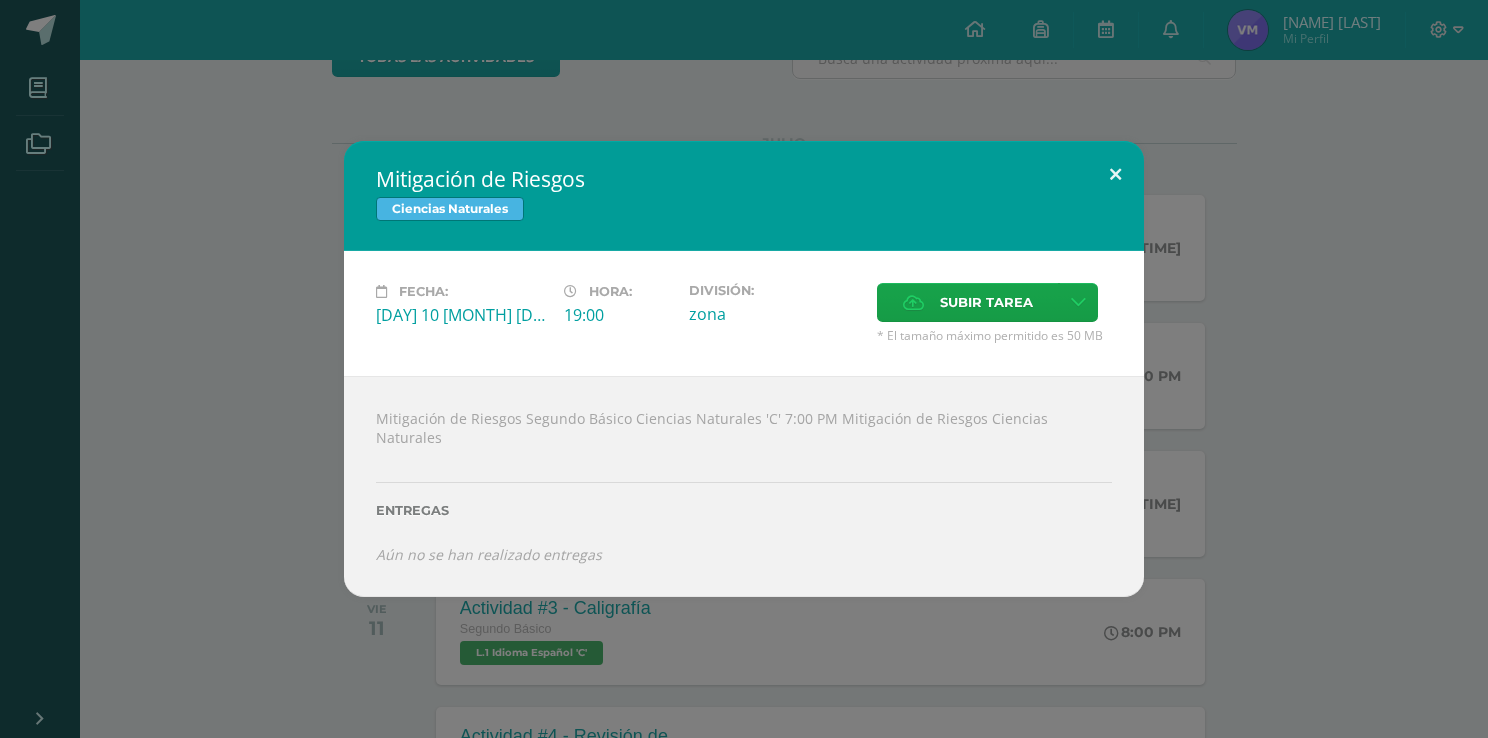 click at bounding box center (1115, 175) 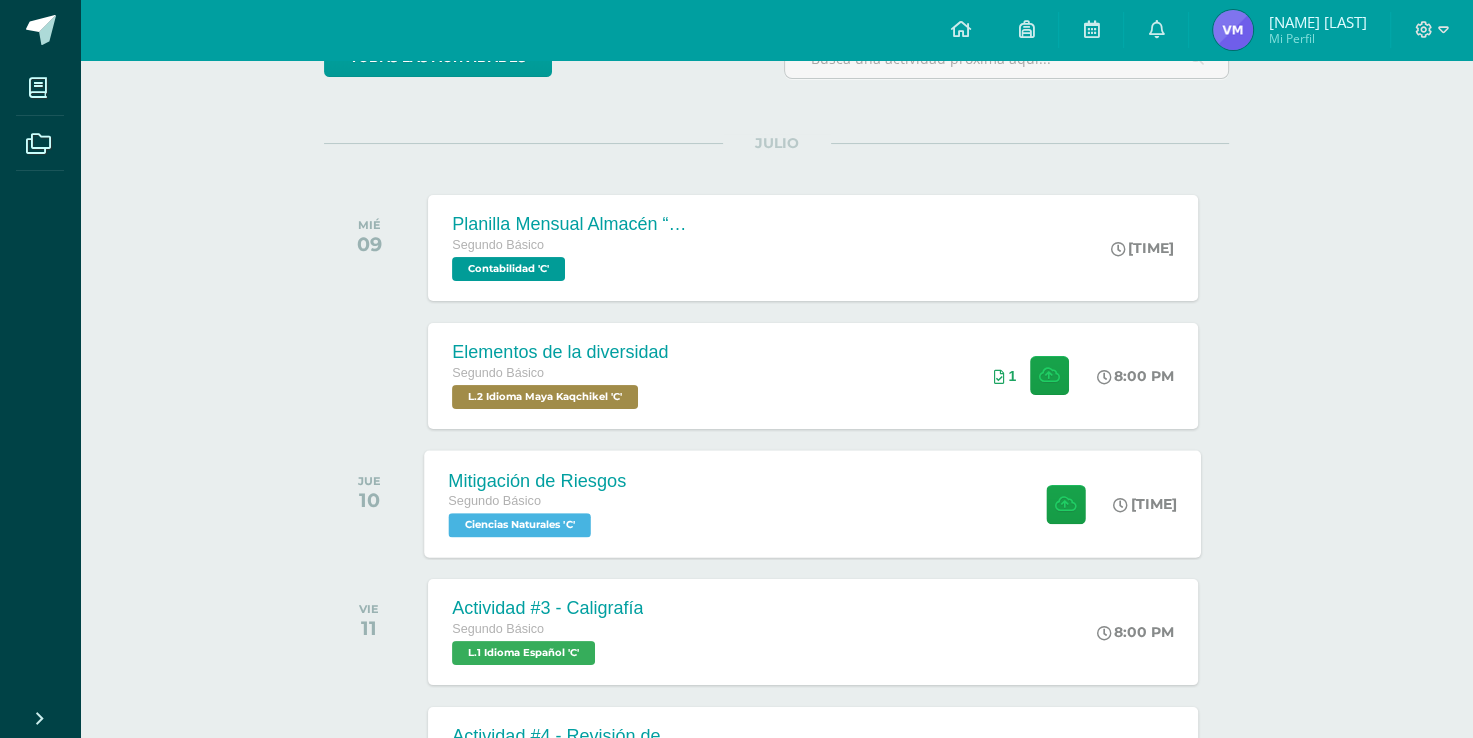 click on "Mitigación de Riesgos
Segundo Básico
Ciencias Naturales 'C'" at bounding box center (538, 503) 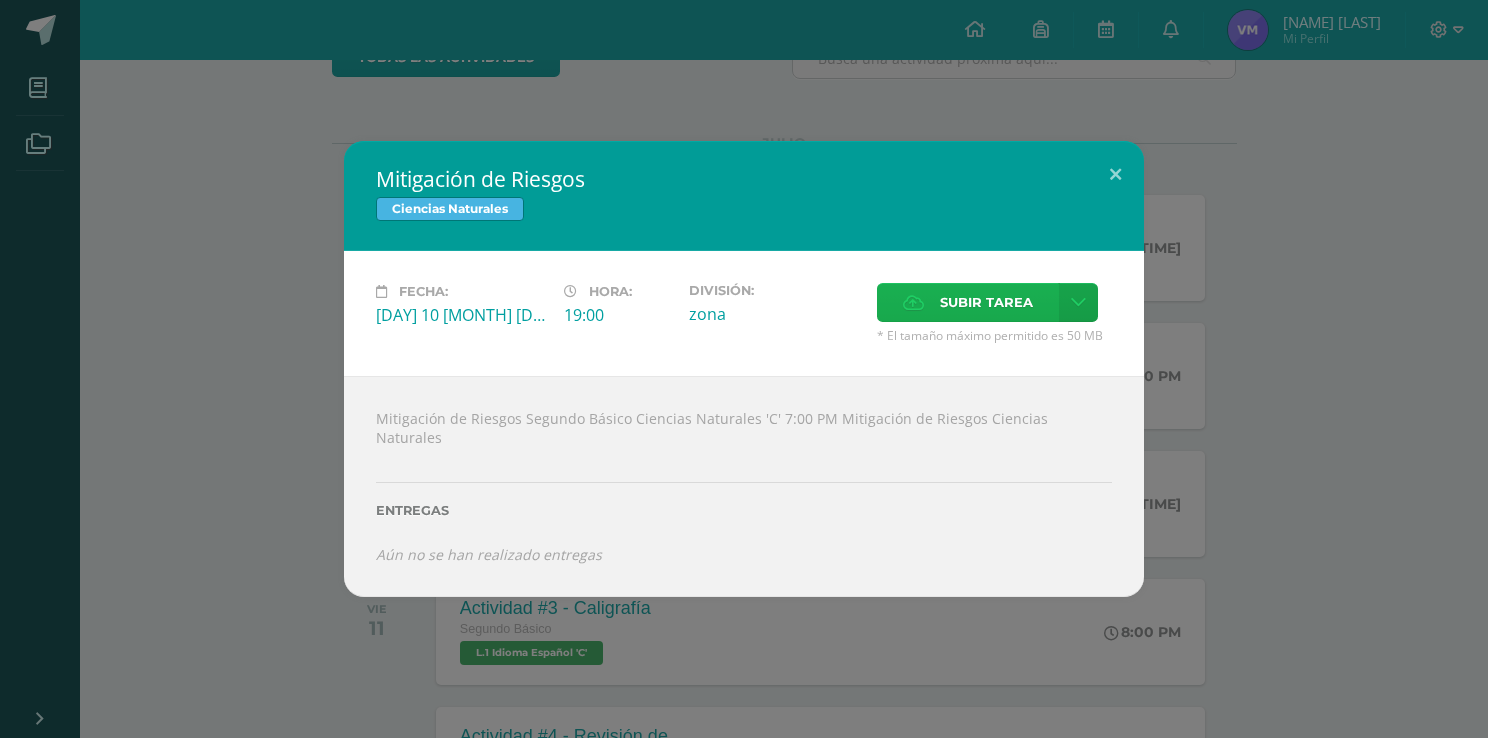 click on "Subir tarea" at bounding box center [986, 302] 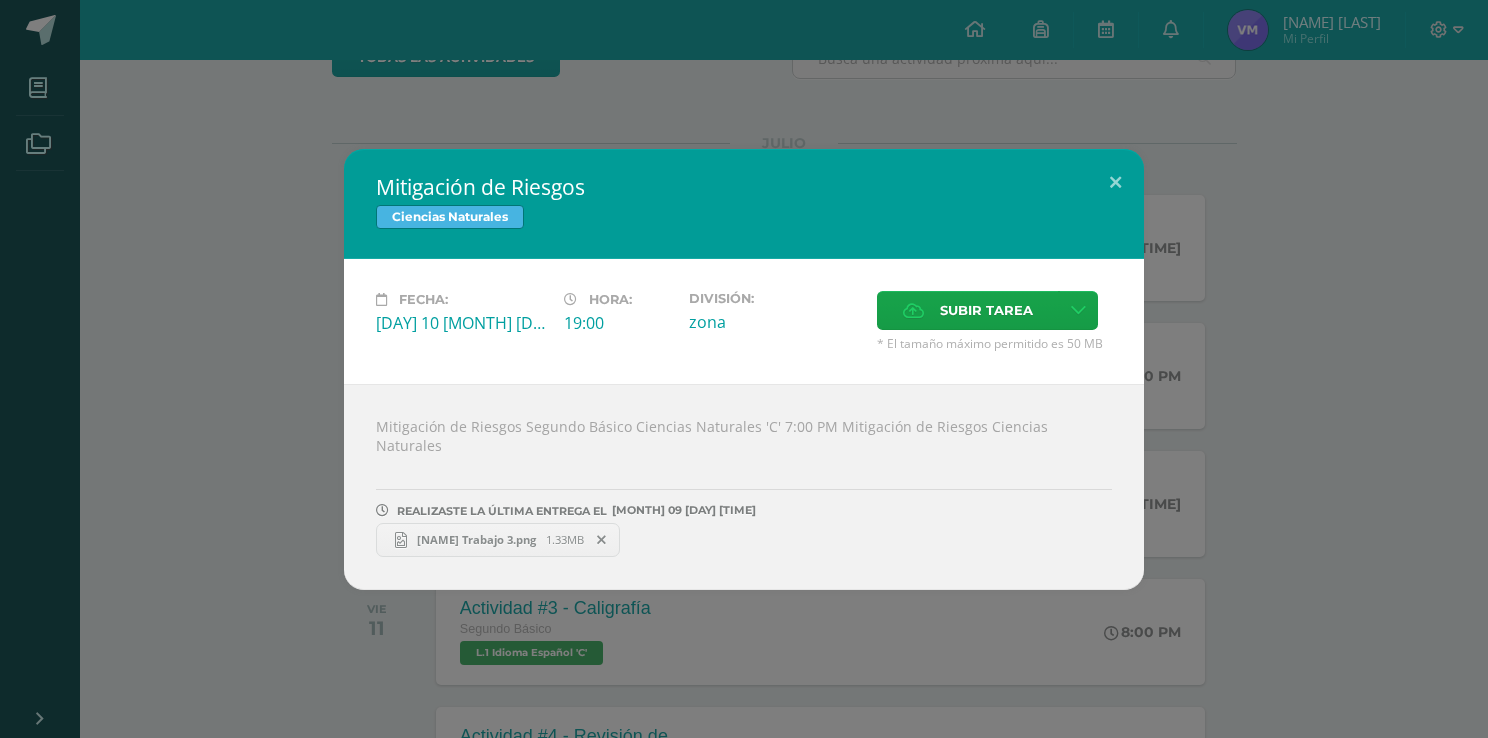 click on "[NAME] Trabajo 3.png" at bounding box center [476, 539] 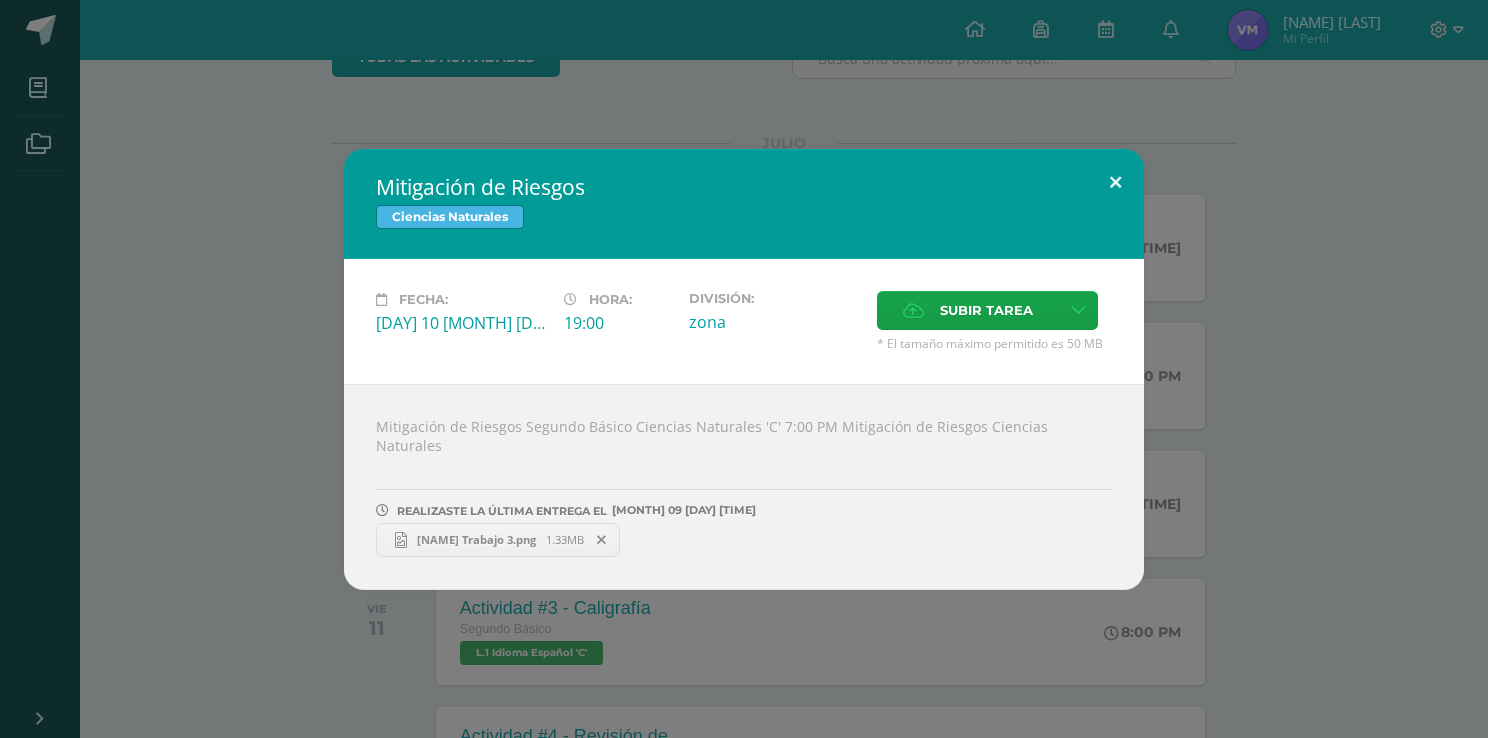 click at bounding box center (1115, 183) 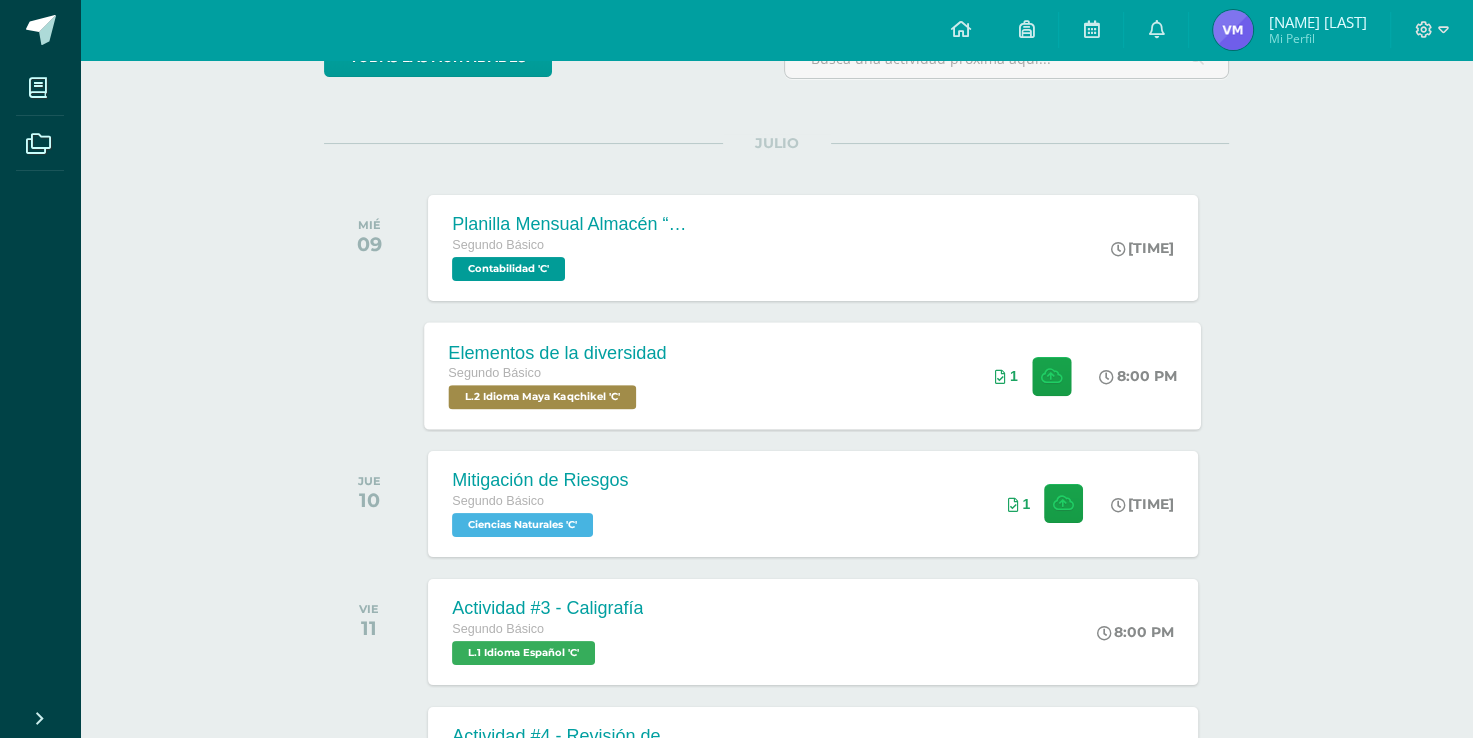 click on "1" at bounding box center [1033, 375] 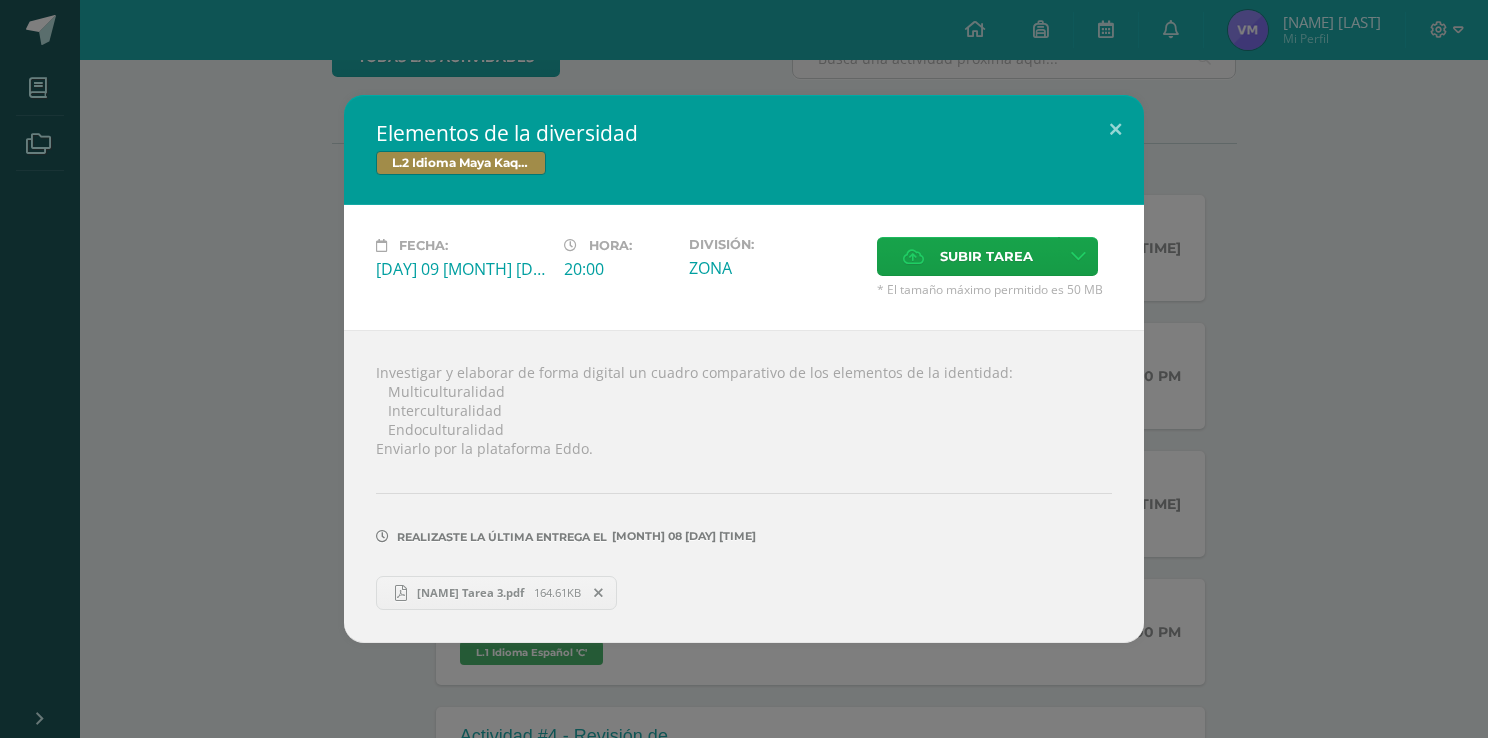 click on "[NAME] Tarea 3.pdf" at bounding box center [470, 592] 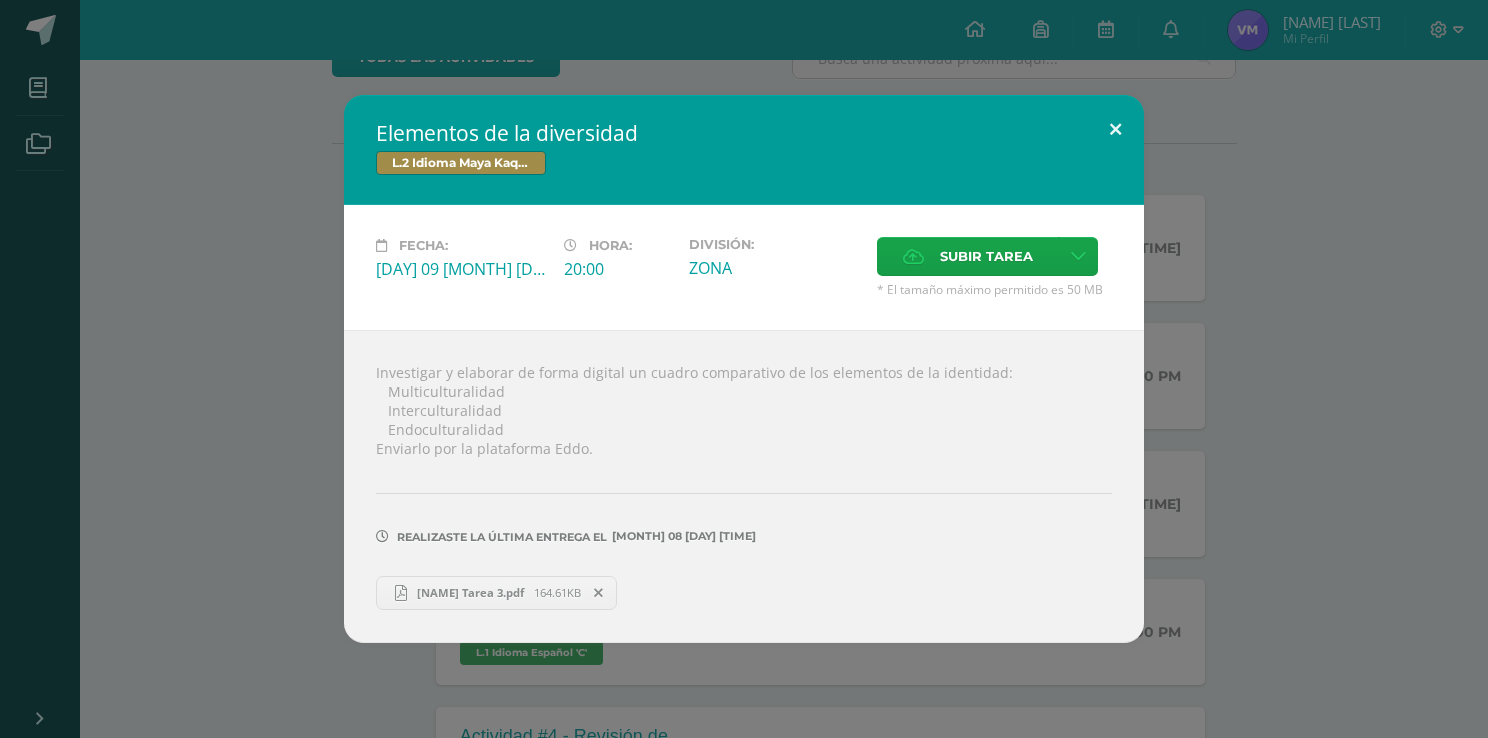 click at bounding box center [1115, 129] 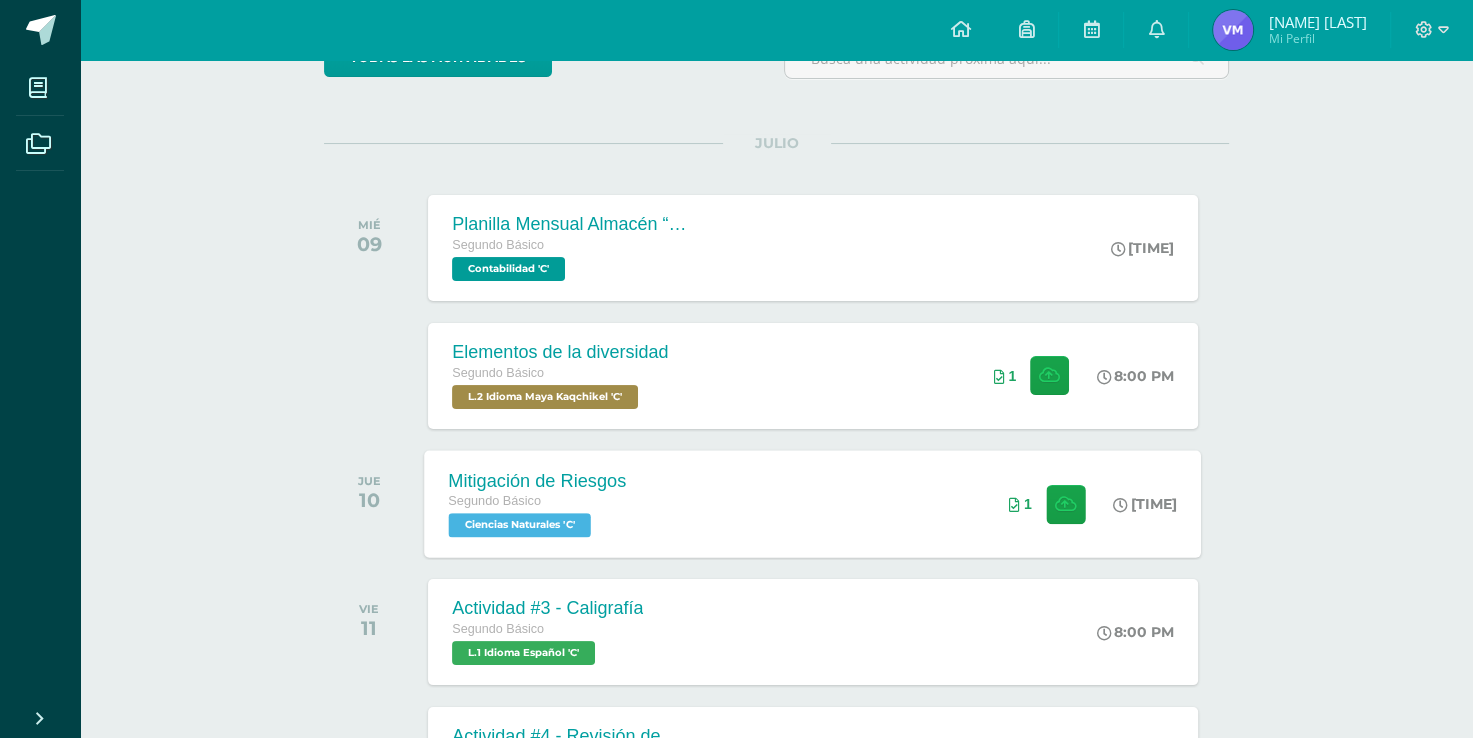 click on "Mitigación de Riesgos
Segundo Básico
Ciencias Naturales 'C'
7:00 PM
1
Mitigación de Riesgos
Ciencias Naturales" at bounding box center [813, 503] 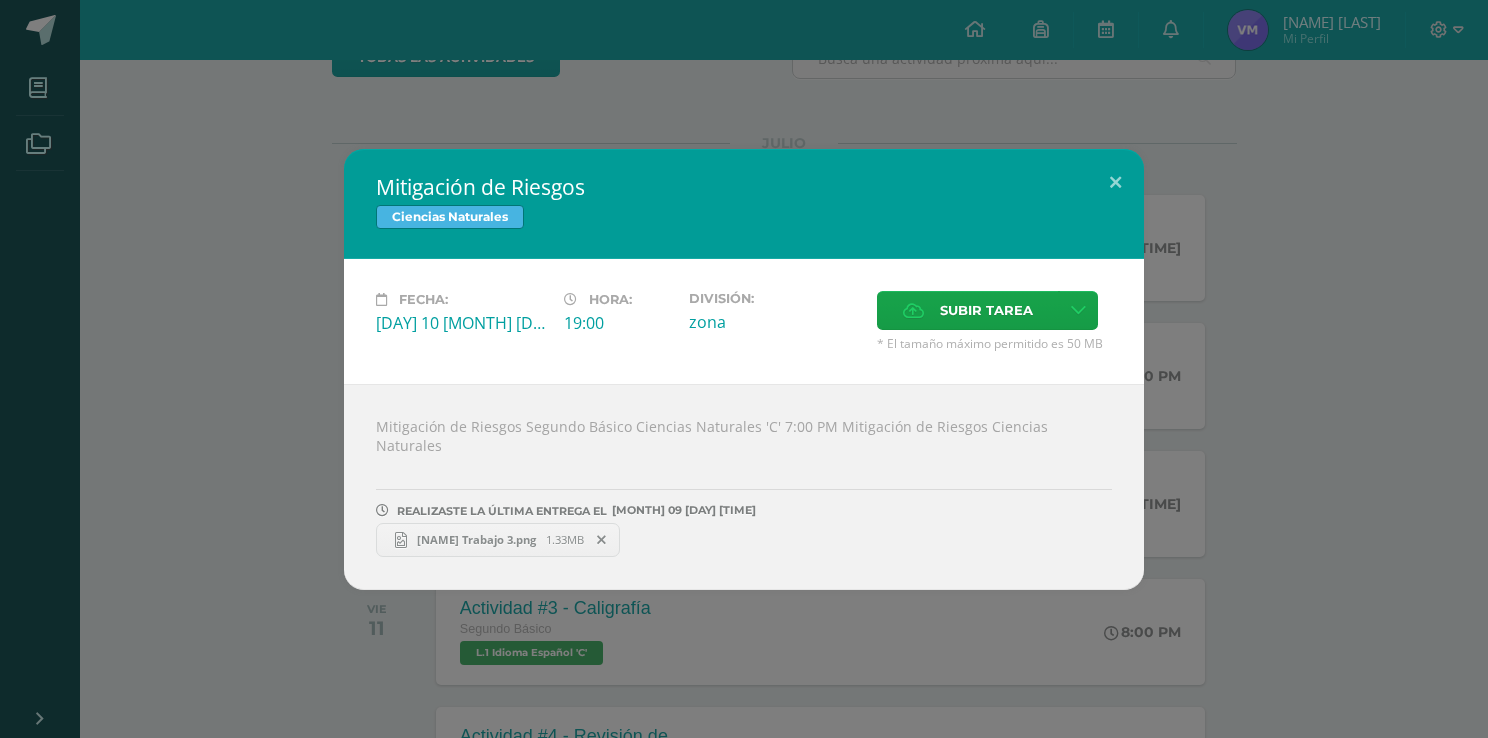 click on "[NAME] Trabajo 3.png" at bounding box center [476, 539] 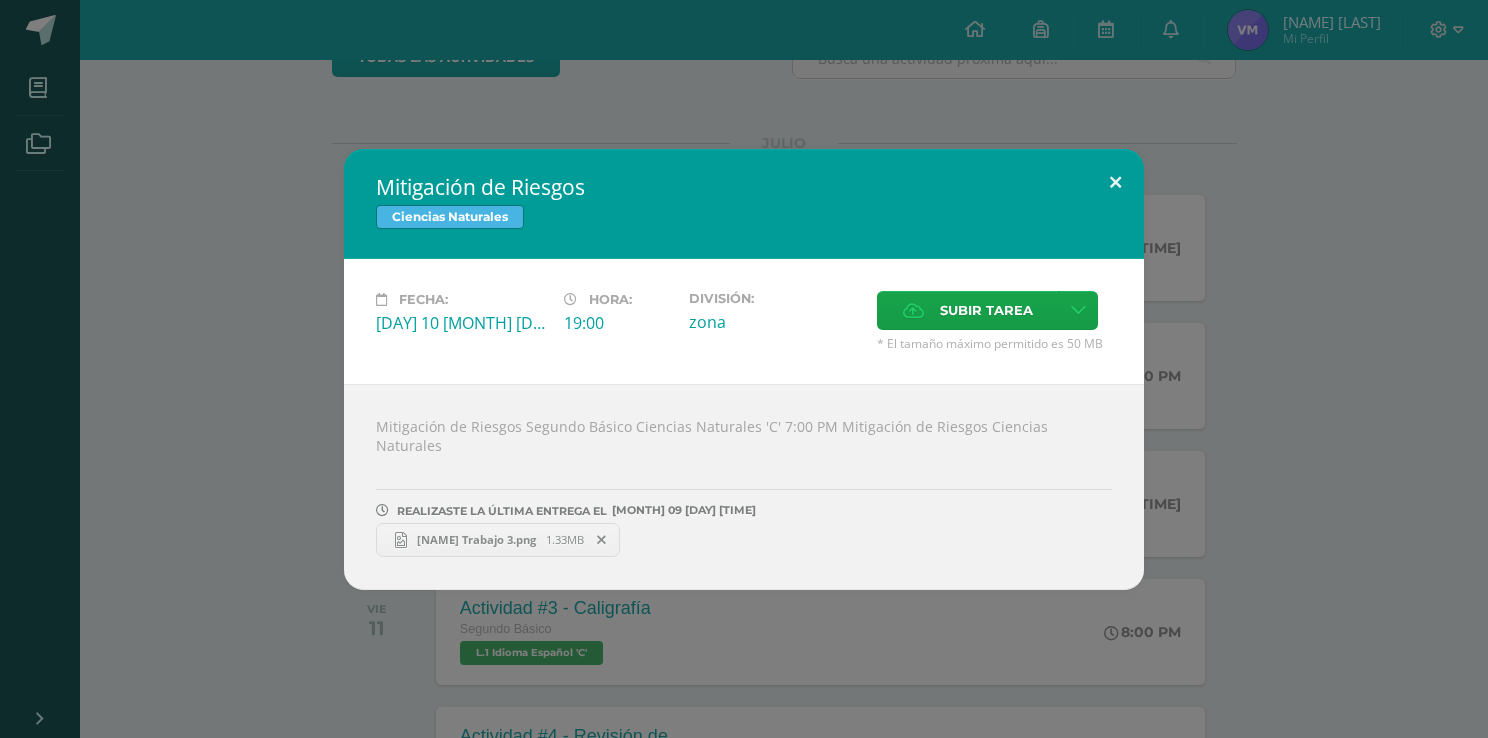 click at bounding box center [1115, 183] 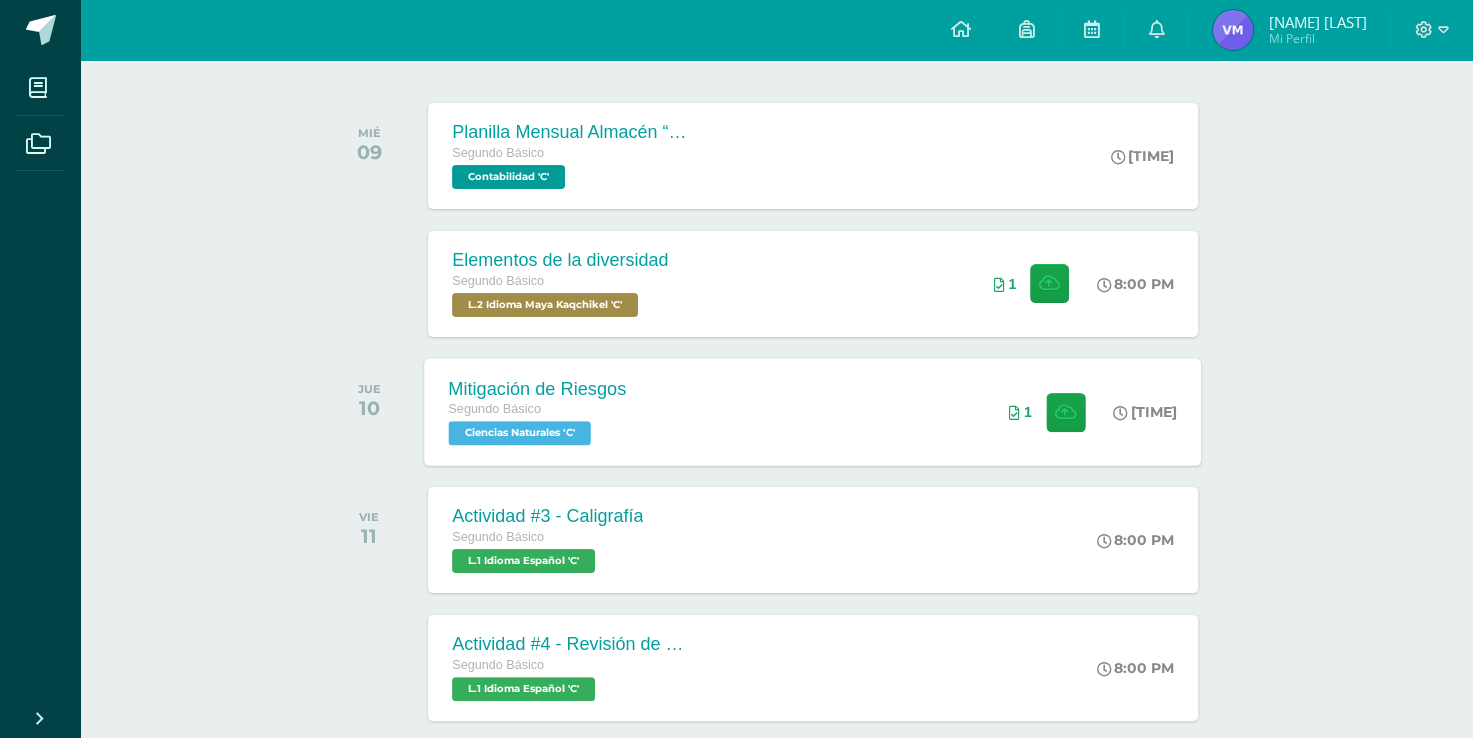scroll, scrollTop: 600, scrollLeft: 0, axis: vertical 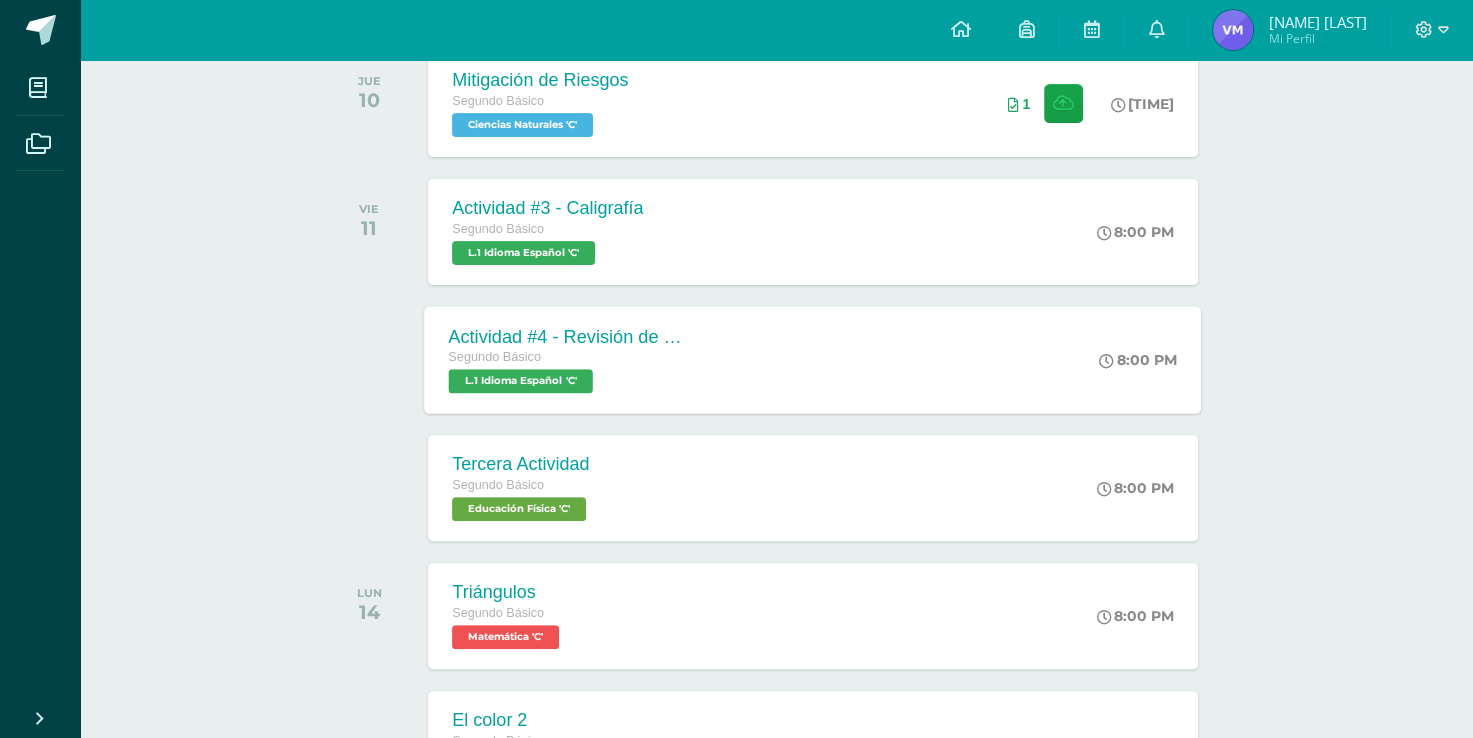 click on "Actividad #4 - Revisión de Libro
Segundo Básico
L.1 Idioma Español 'C'
8:00 PM
Actividad #4 - Revisión de Libro
L.1 Idioma Español
Cargando contenido" at bounding box center (813, 359) 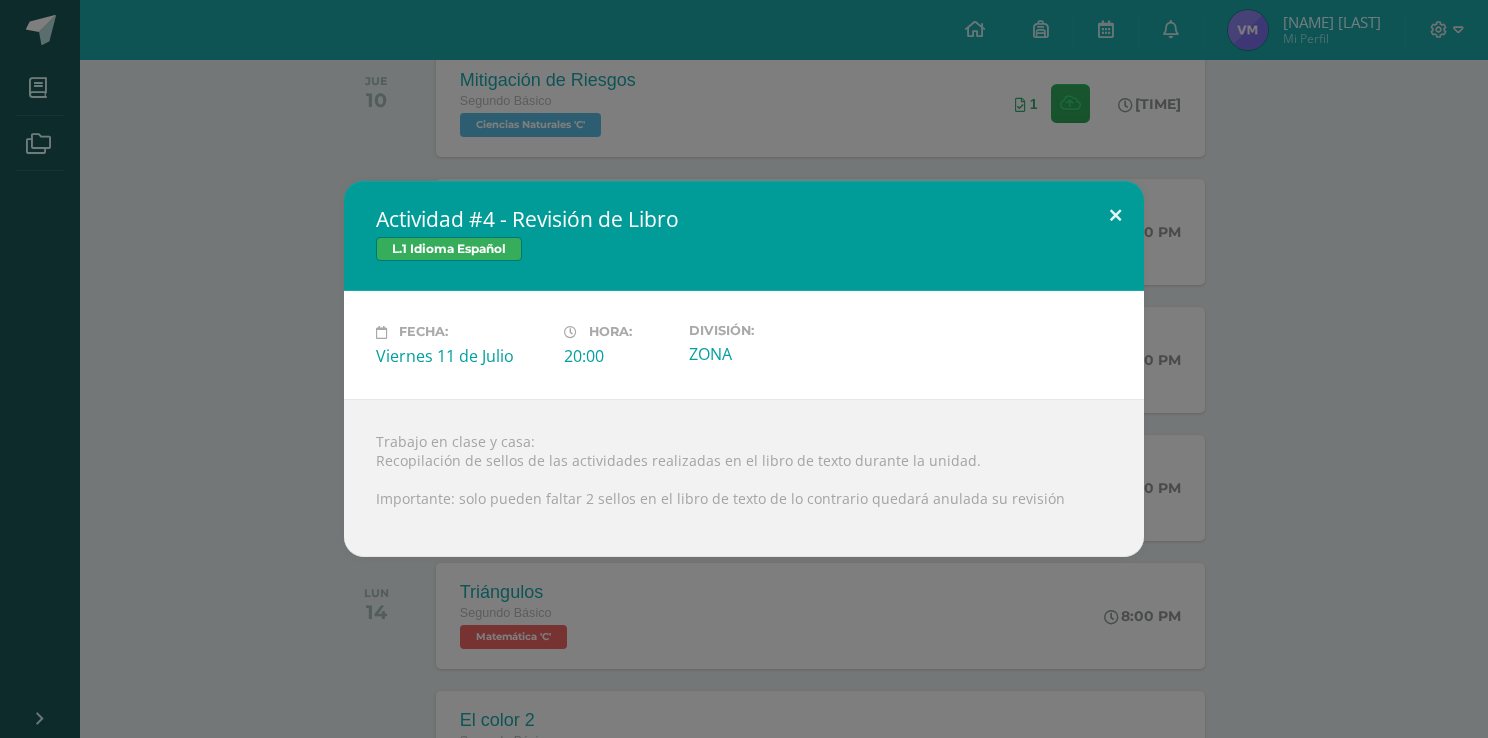 click on "Actividad #4 - Revisión de Libro
L.1 Idioma Español
Fecha:
Viernes 11 de Julio
Hora:
20:00
División:" at bounding box center (744, 368) 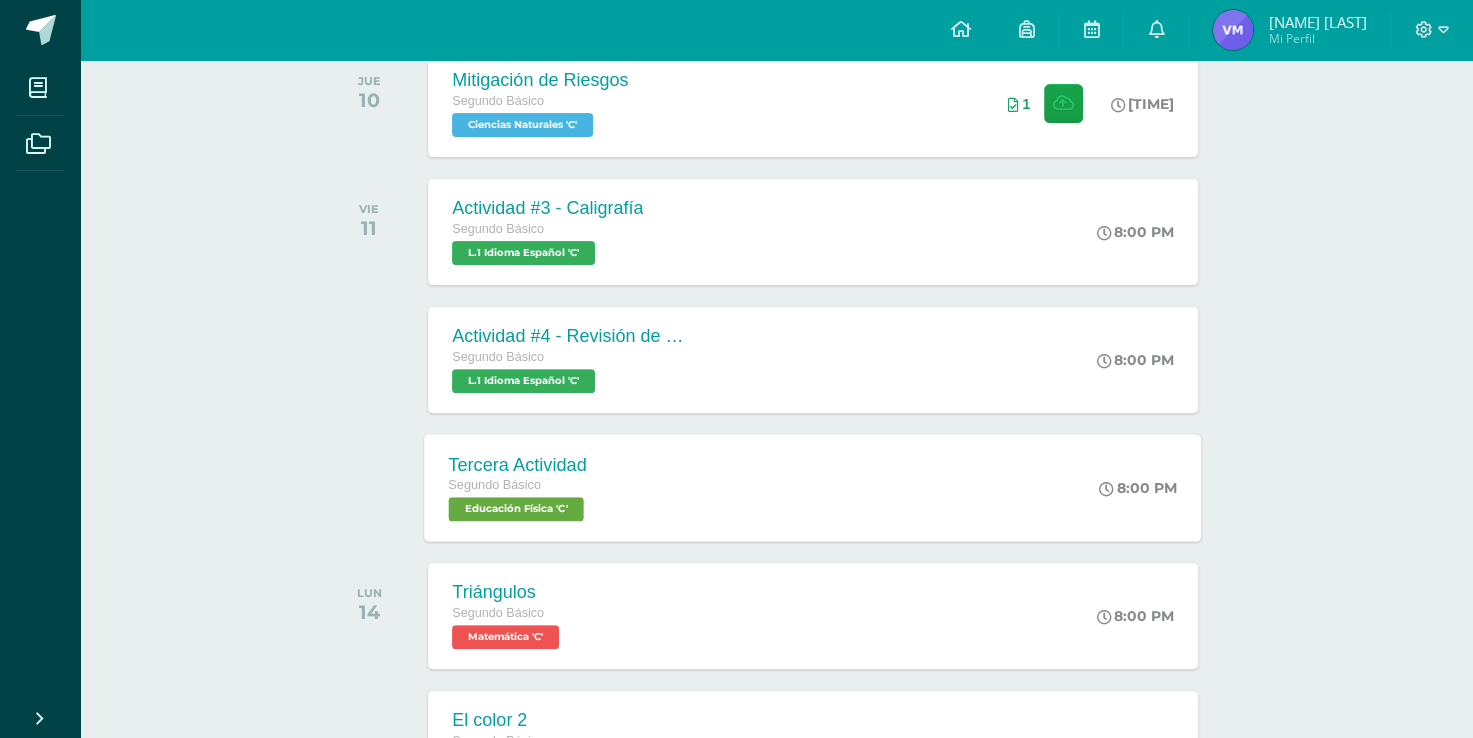 click on "Tercera Actividad
Segundo Básico
Educación Física 'C'
8:00 PM
Tercera Actividad
Educación Física
Cargando contenido" at bounding box center (813, 487) 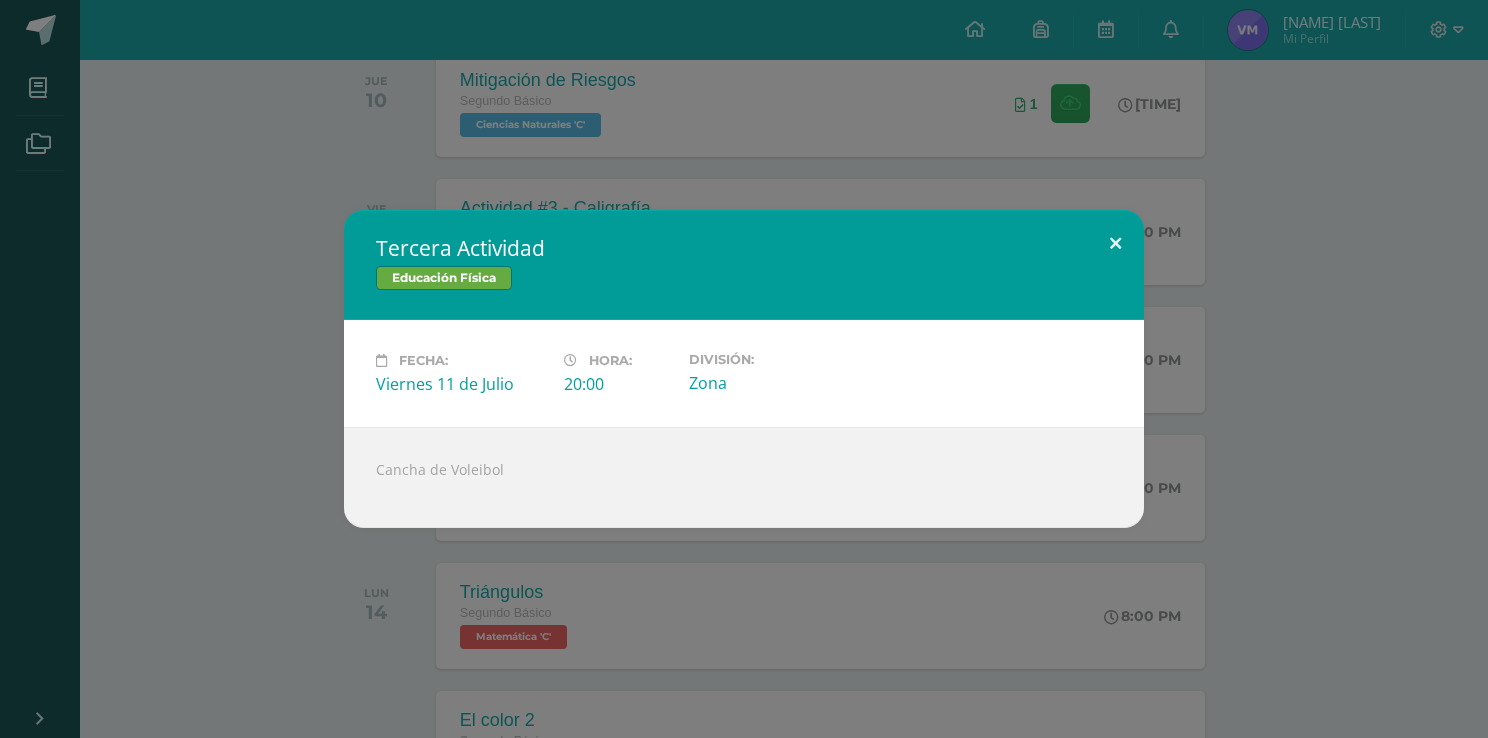 click at bounding box center (1115, 244) 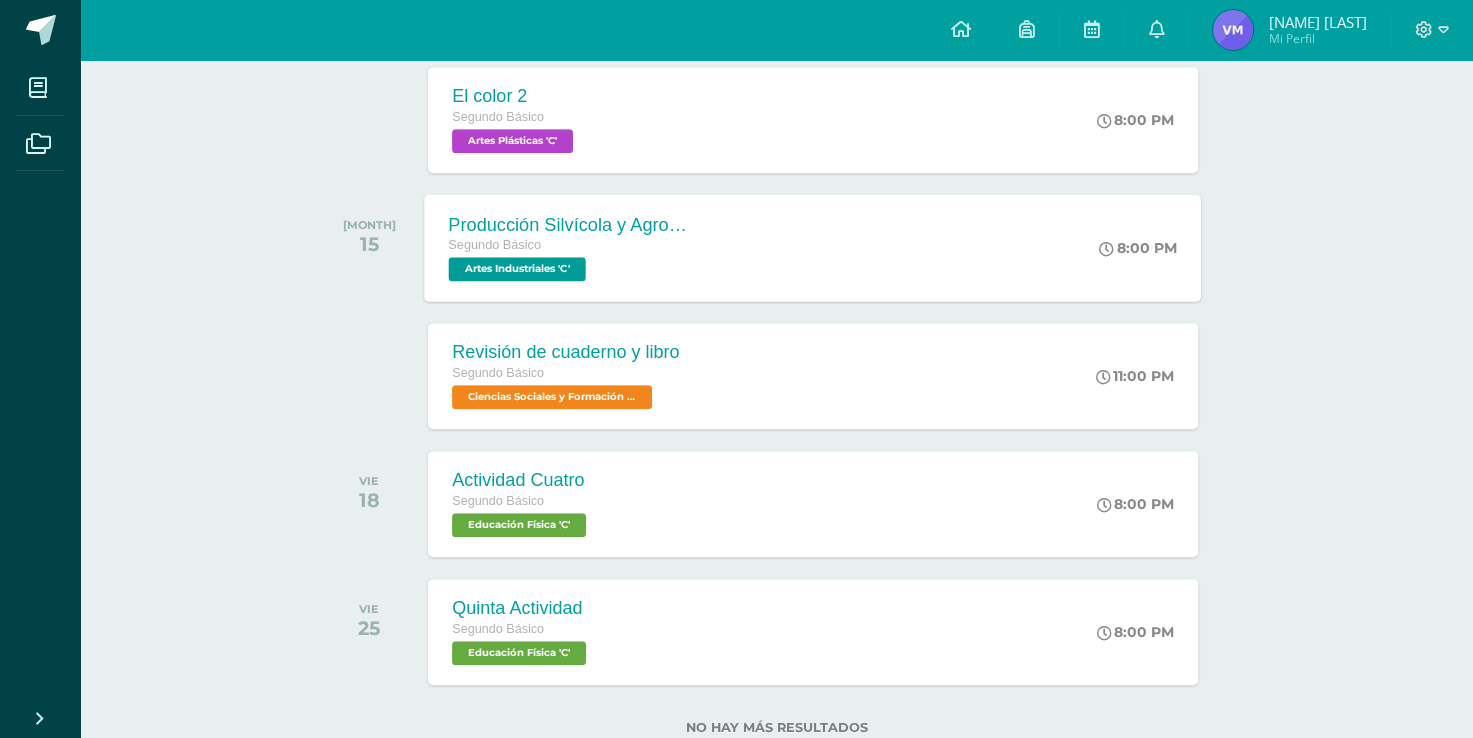 scroll, scrollTop: 1284, scrollLeft: 0, axis: vertical 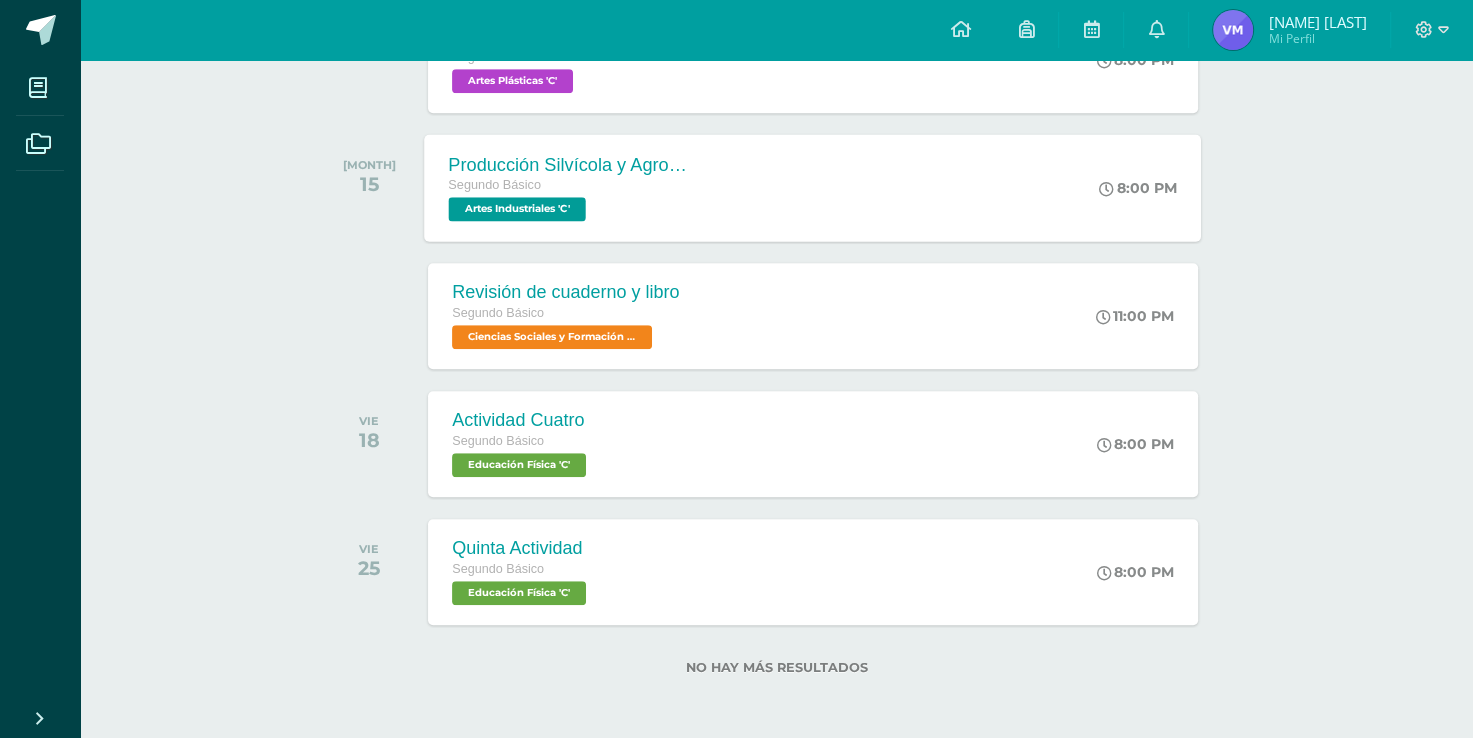click on "Actividad Cuatro
Segundo Básico
Educación Física 'C'
8:00 PM
Actividad Cuatro
Educación Física
Cargando contenido" at bounding box center [812, 444] 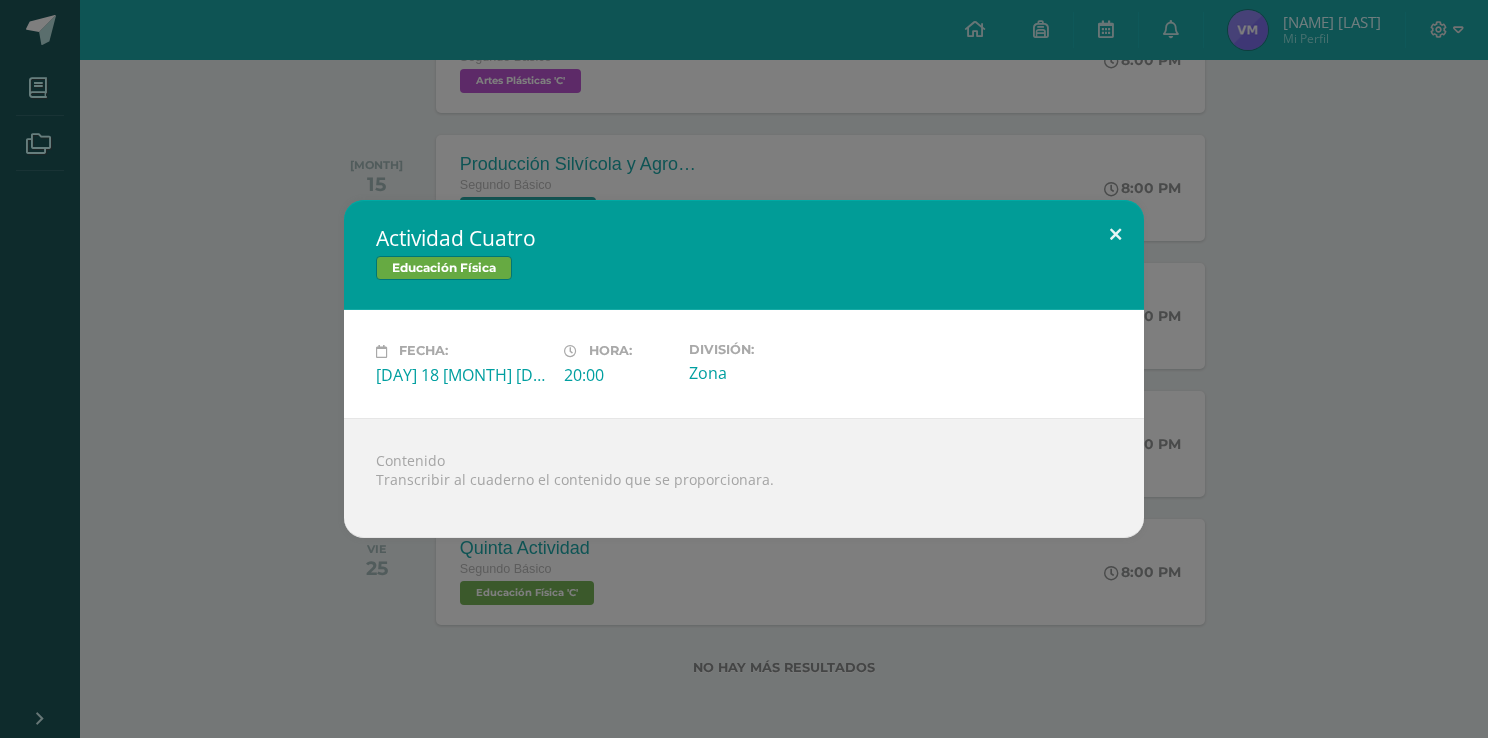 click at bounding box center [1115, 234] 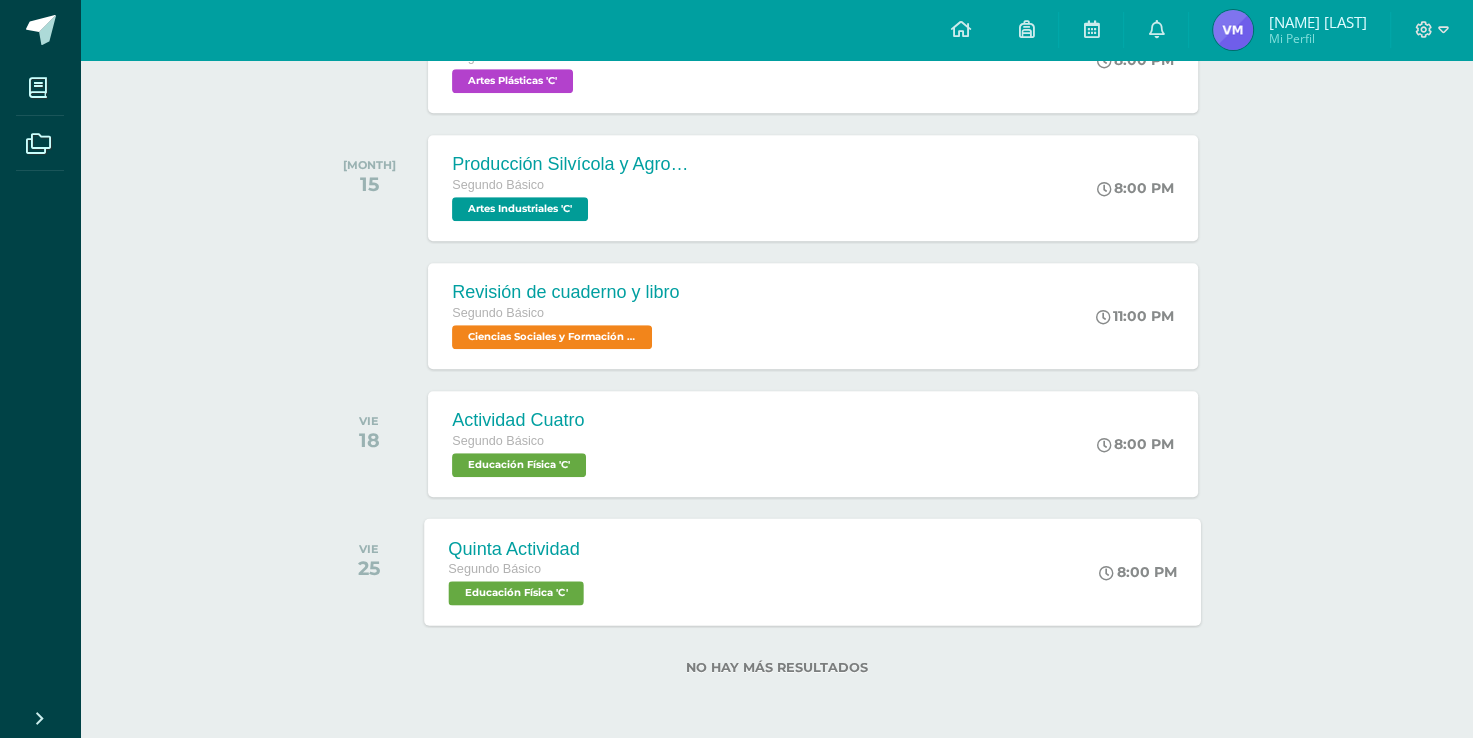 click on "Quinta Actividad
Segundo Básico
Educación Física 'C'
8:00 PM
Quinta Actividad
Educación Física
Cargando contenido" at bounding box center (813, 571) 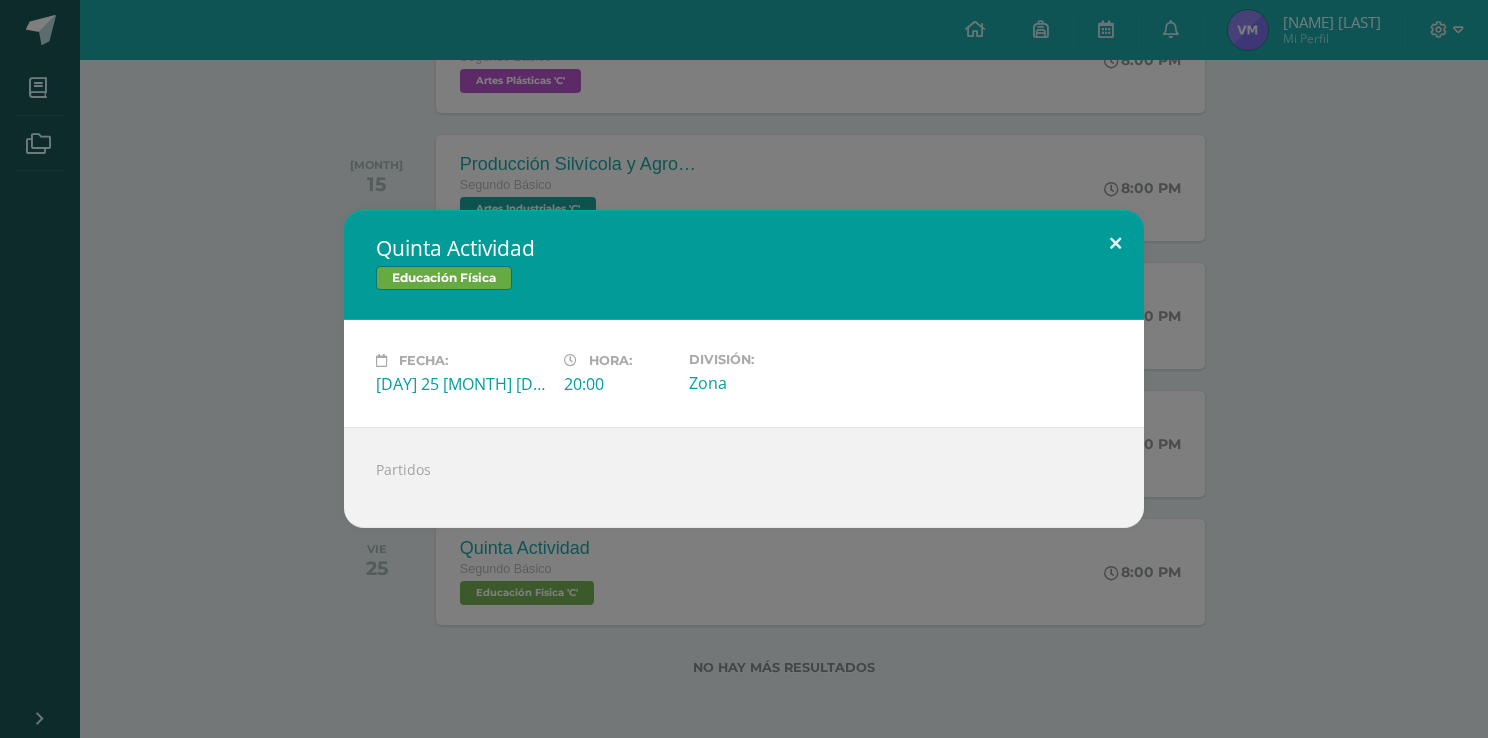 click at bounding box center [1115, 244] 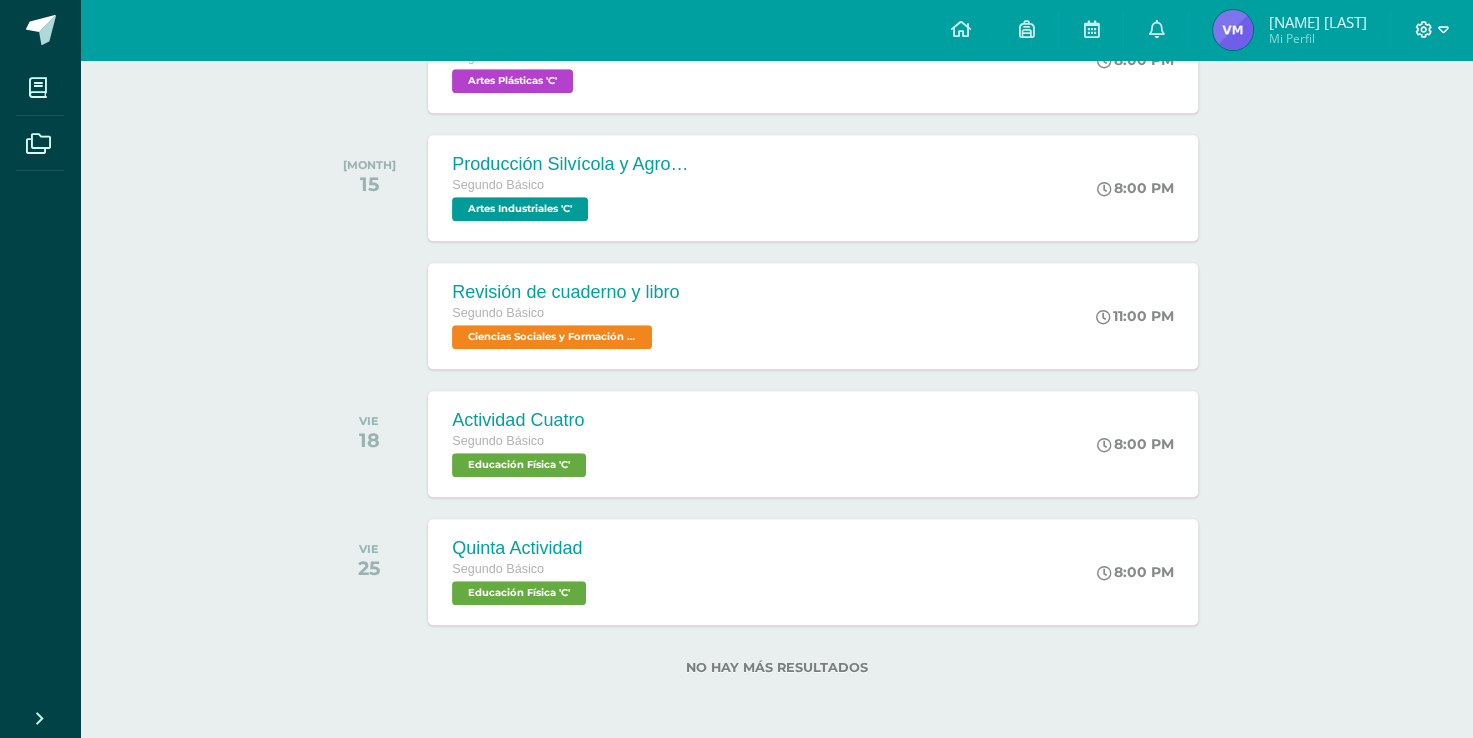 click at bounding box center (1424, 30) 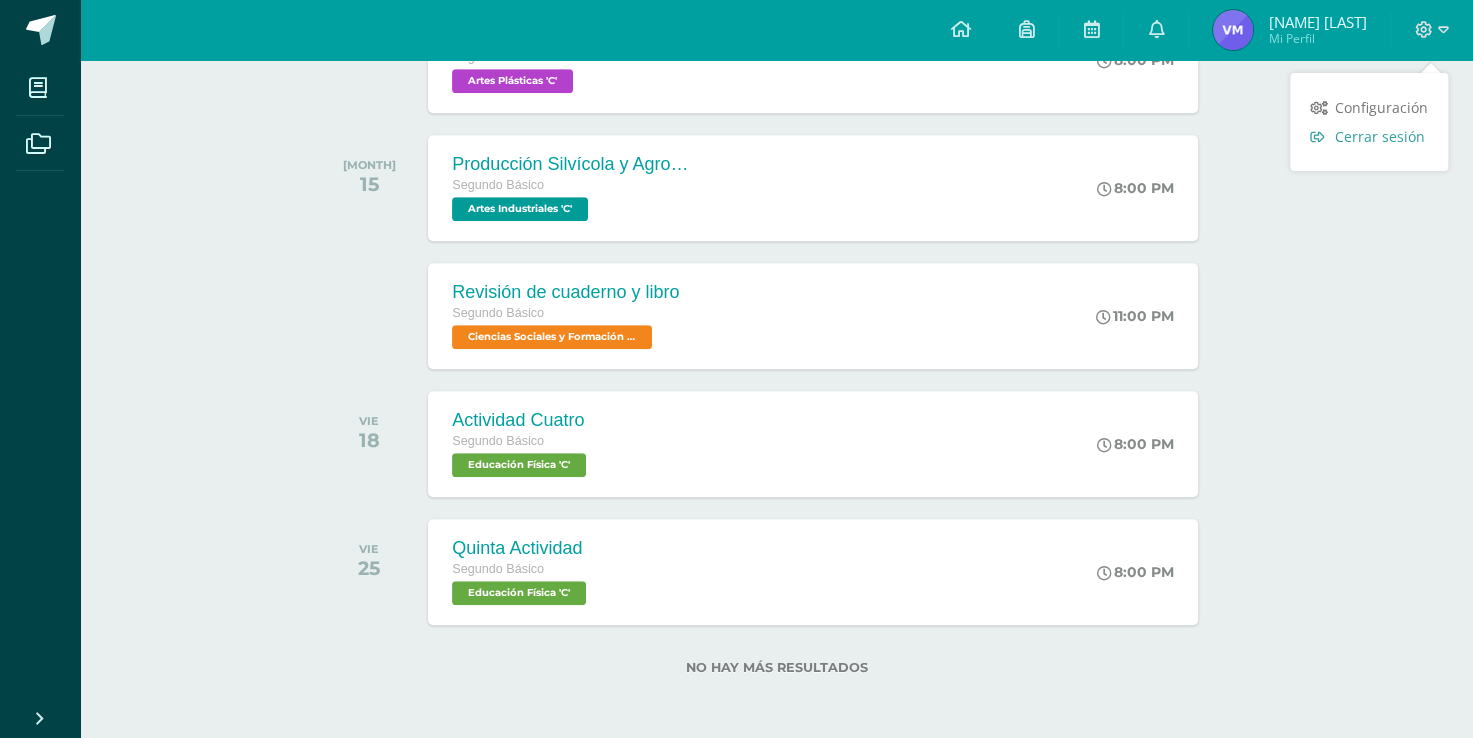 click on "Cerrar sesión" at bounding box center [1380, 136] 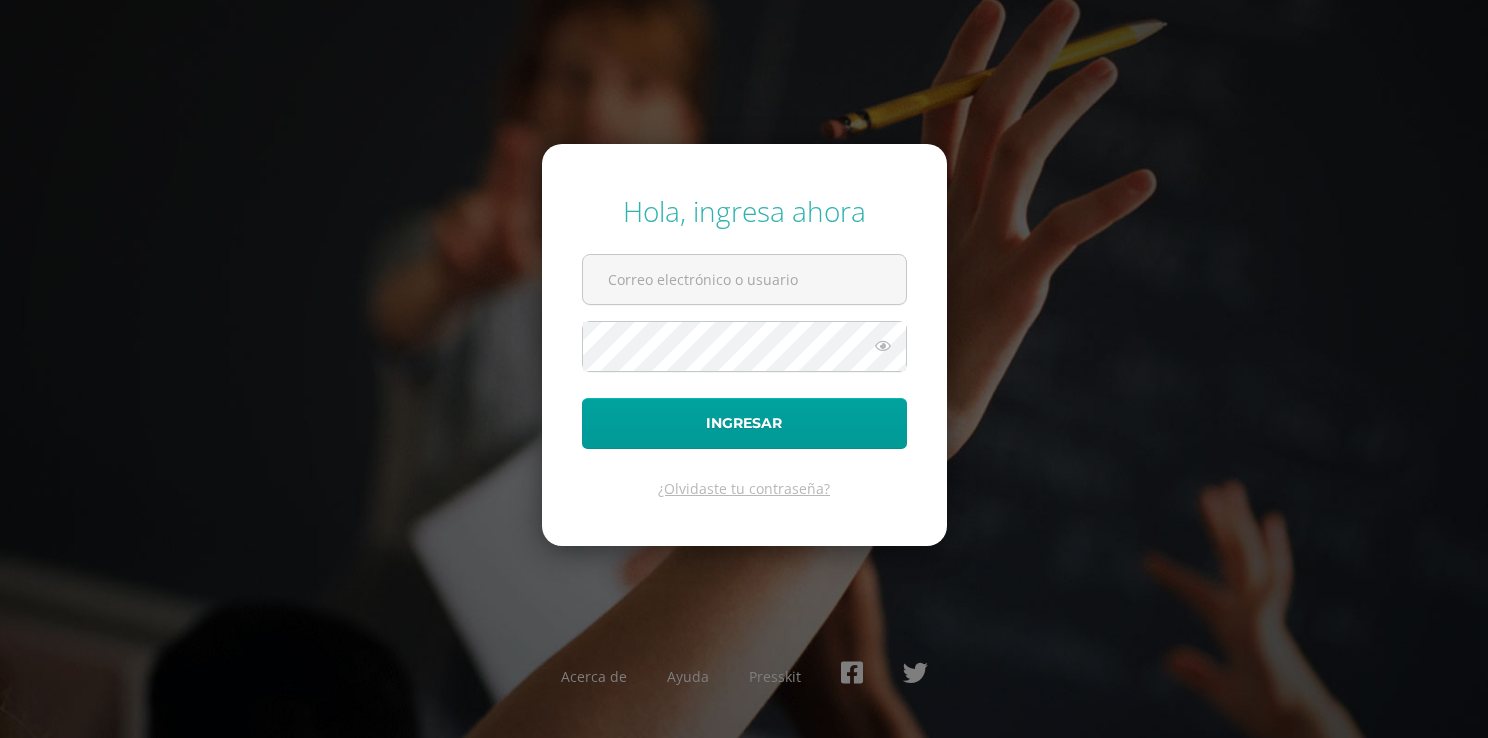 scroll, scrollTop: 0, scrollLeft: 0, axis: both 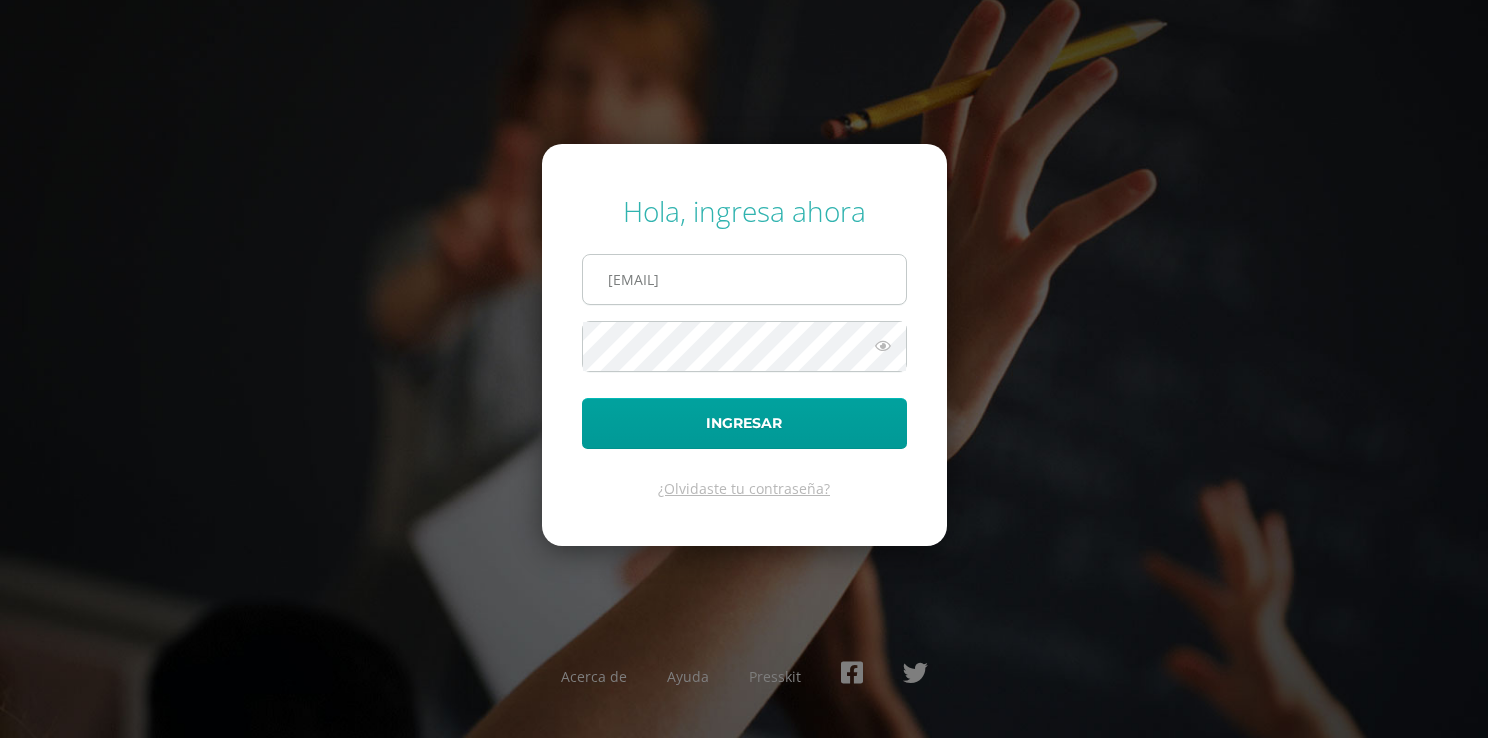 click on "648@laestrella.edu.gt" at bounding box center (744, 279) 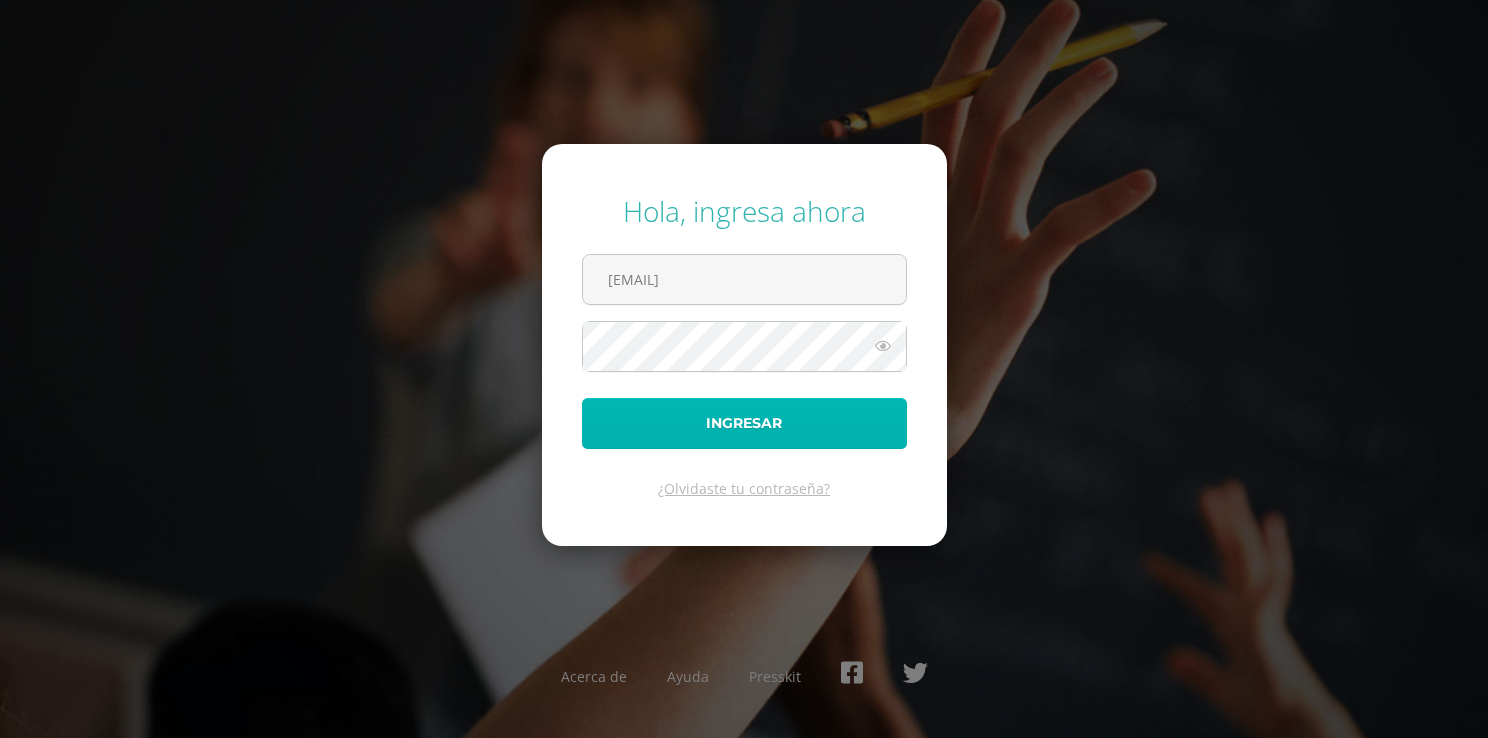 click on "Ingresar" at bounding box center [744, 423] 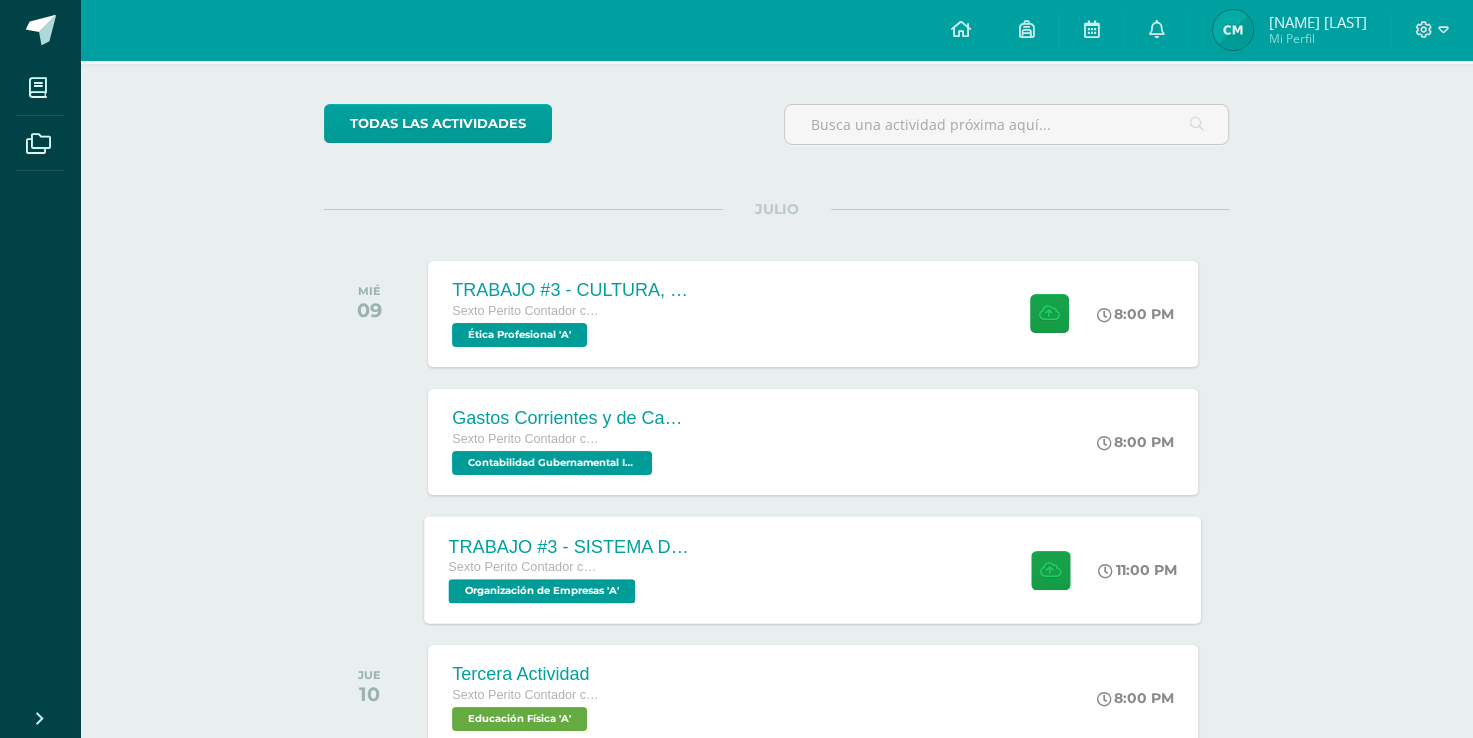 scroll, scrollTop: 300, scrollLeft: 0, axis: vertical 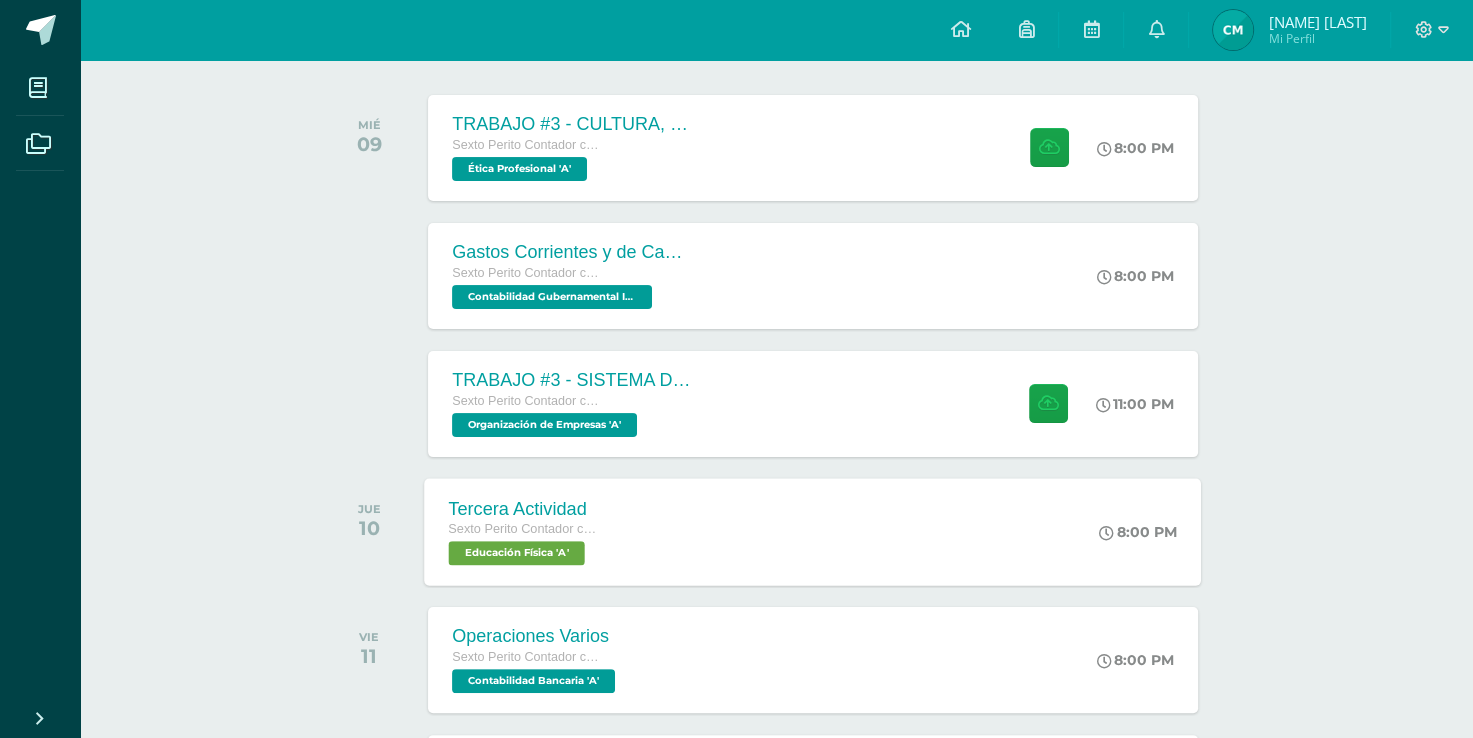 click on "Tercera Actividad
Sexto Perito Contador con Orientación en Computación
Educación Física 'A'
8:00 PM
Tercera Actividad
Educación Física
Cargando contenido" at bounding box center [813, 531] 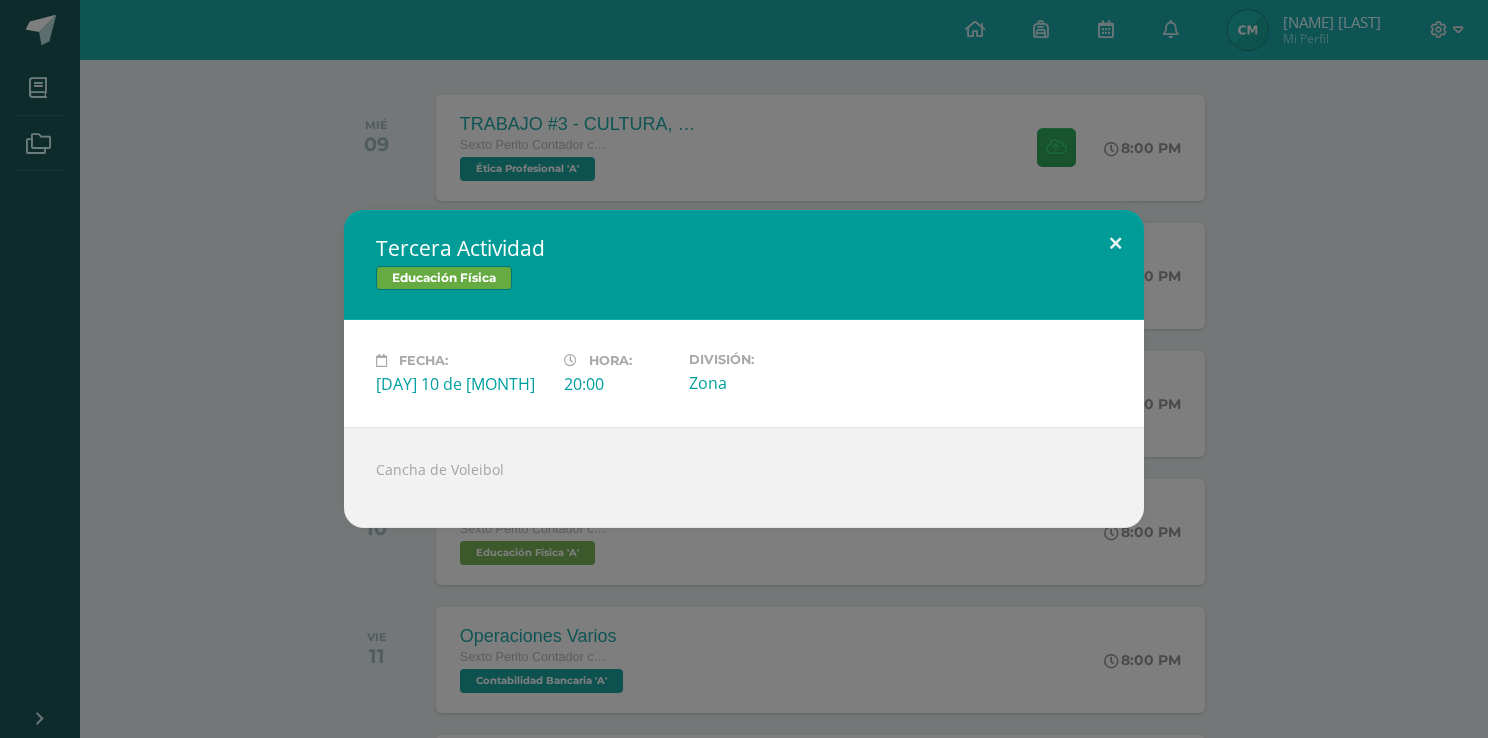 click at bounding box center (1115, 244) 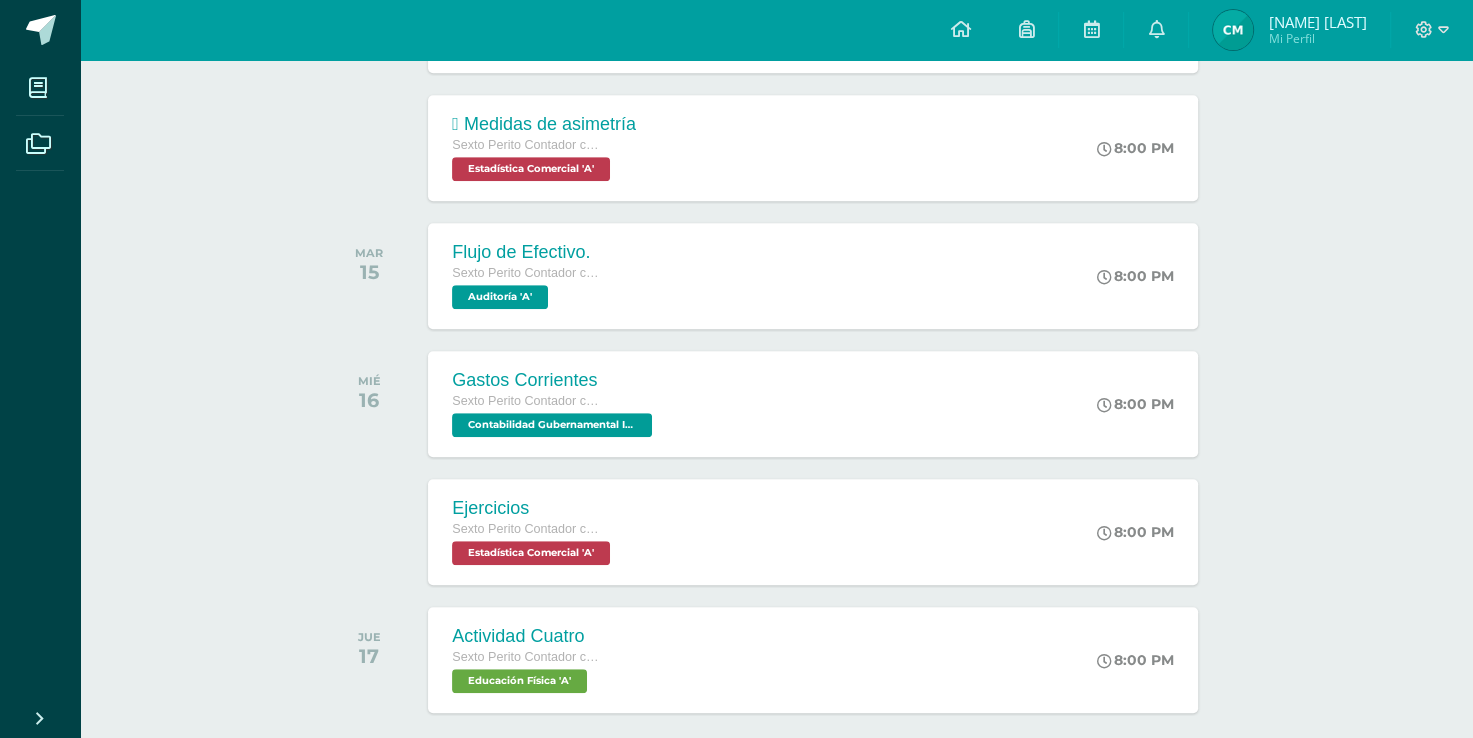 scroll, scrollTop: 1200, scrollLeft: 0, axis: vertical 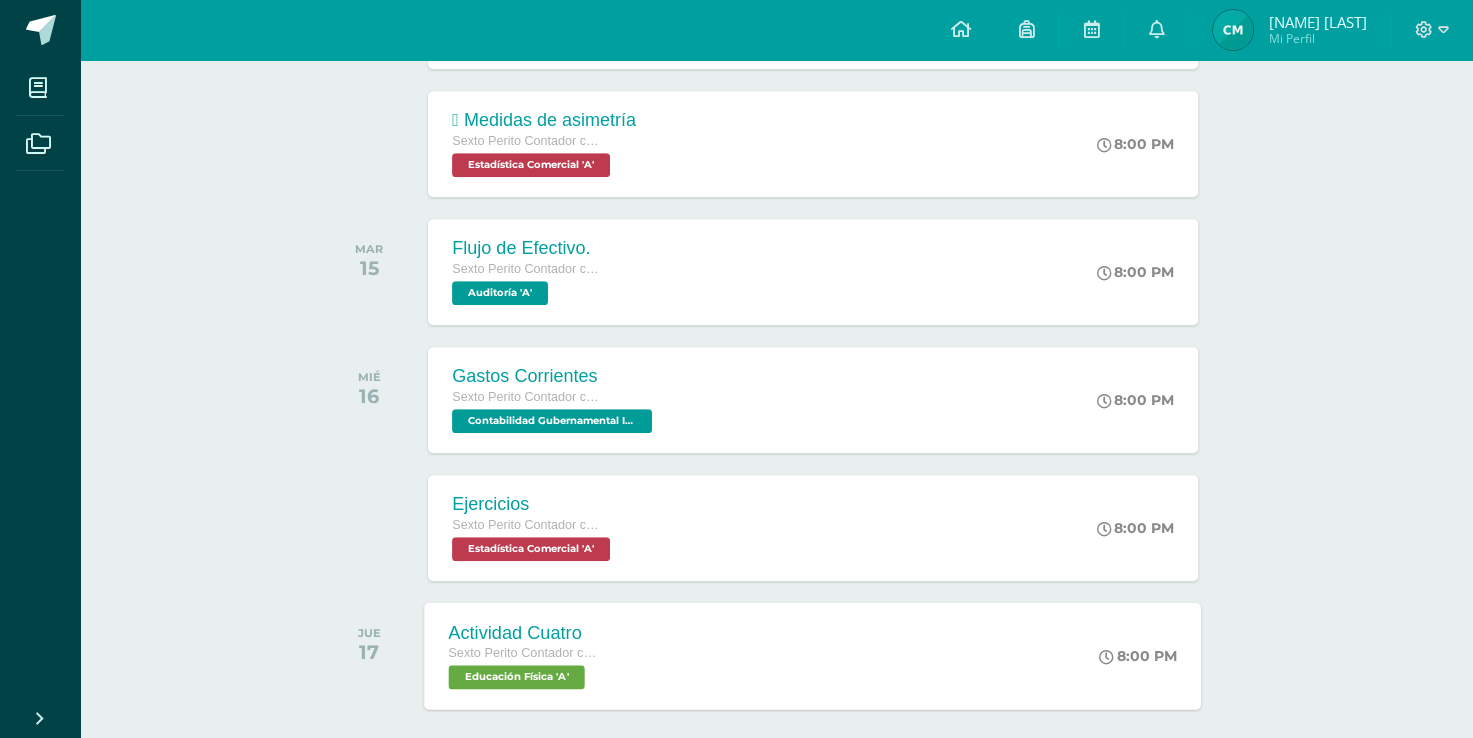 click on "Actividad Cuatro
Sexto Perito Contador con Orientación en Computación
Educación Física 'A'
8:00 PM
Actividad Cuatro
Educación Física
Cargando contenido" at bounding box center (813, 655) 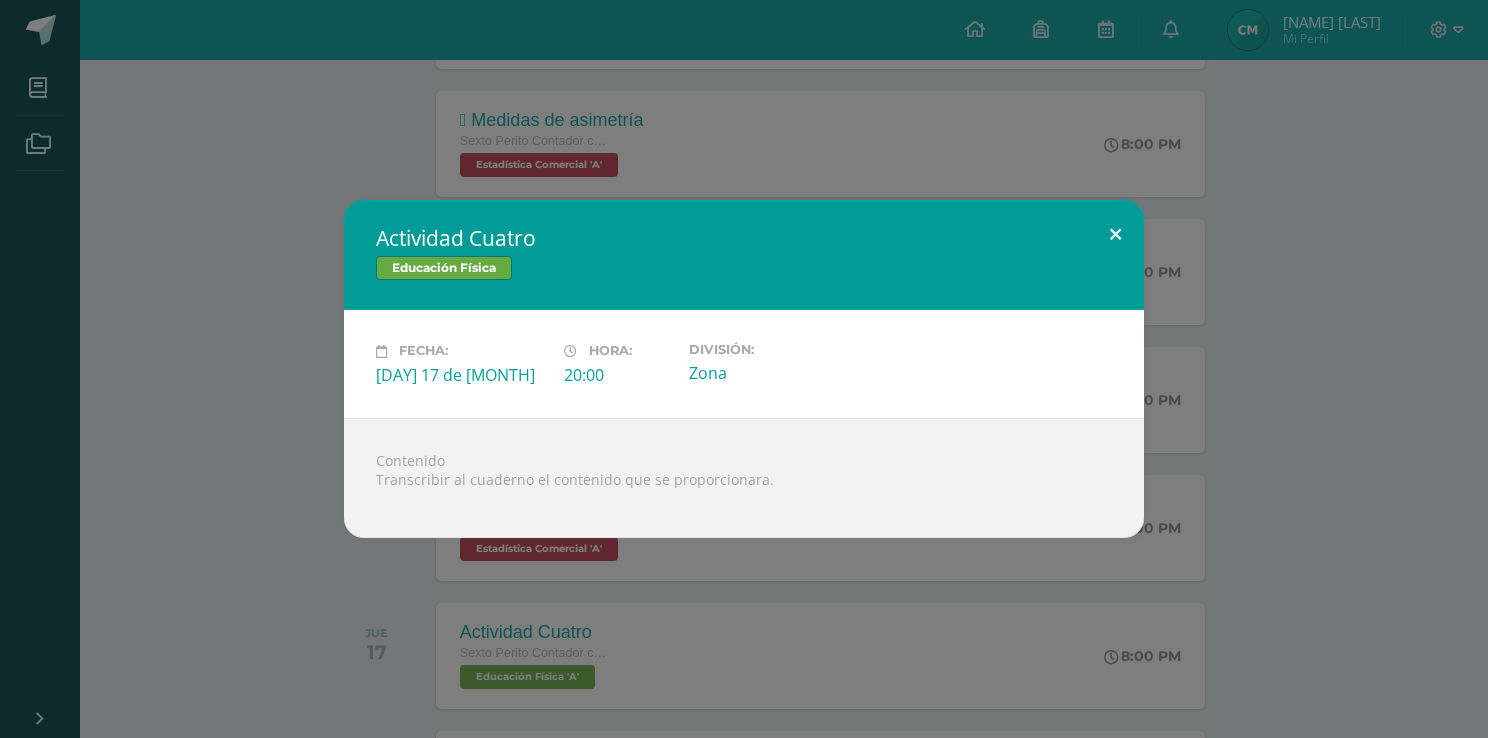 click at bounding box center [1115, 234] 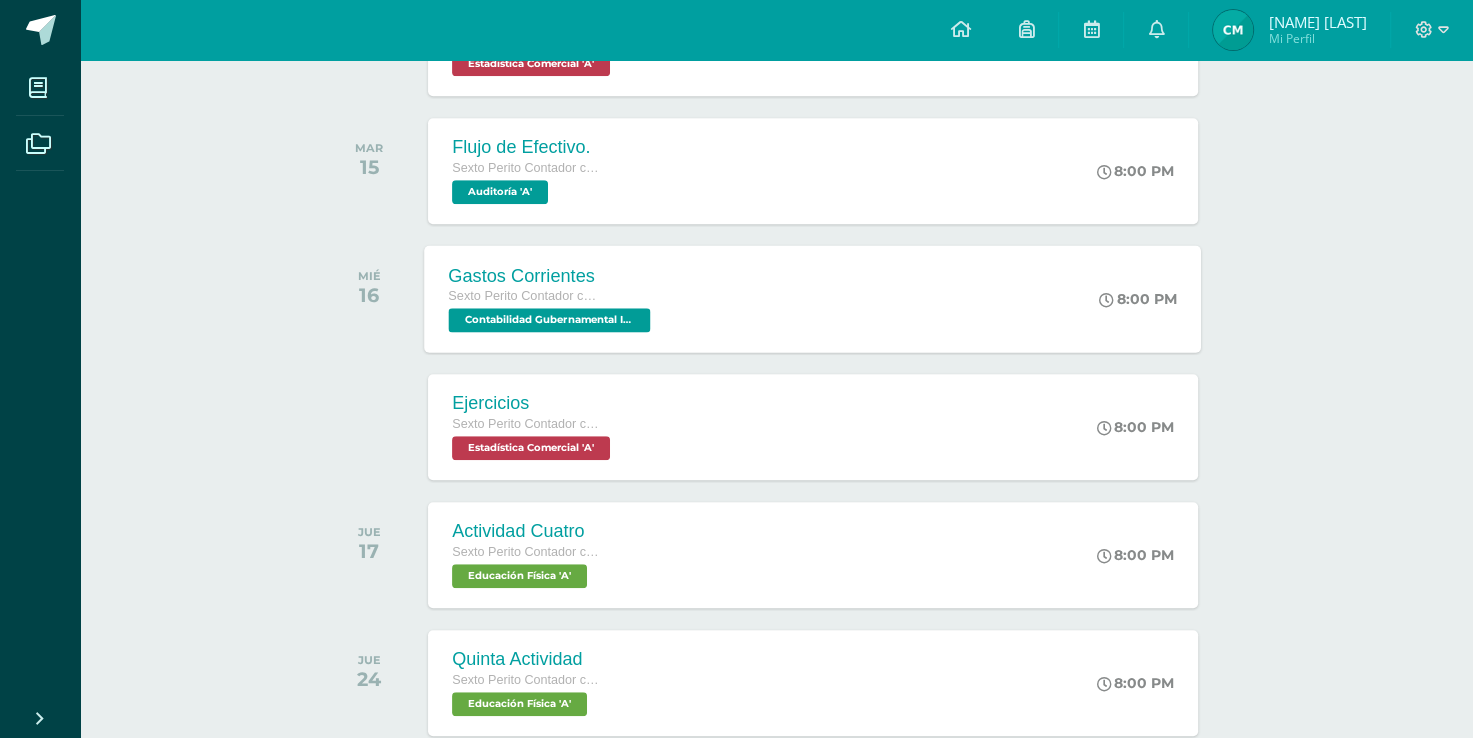 scroll, scrollTop: 1412, scrollLeft: 0, axis: vertical 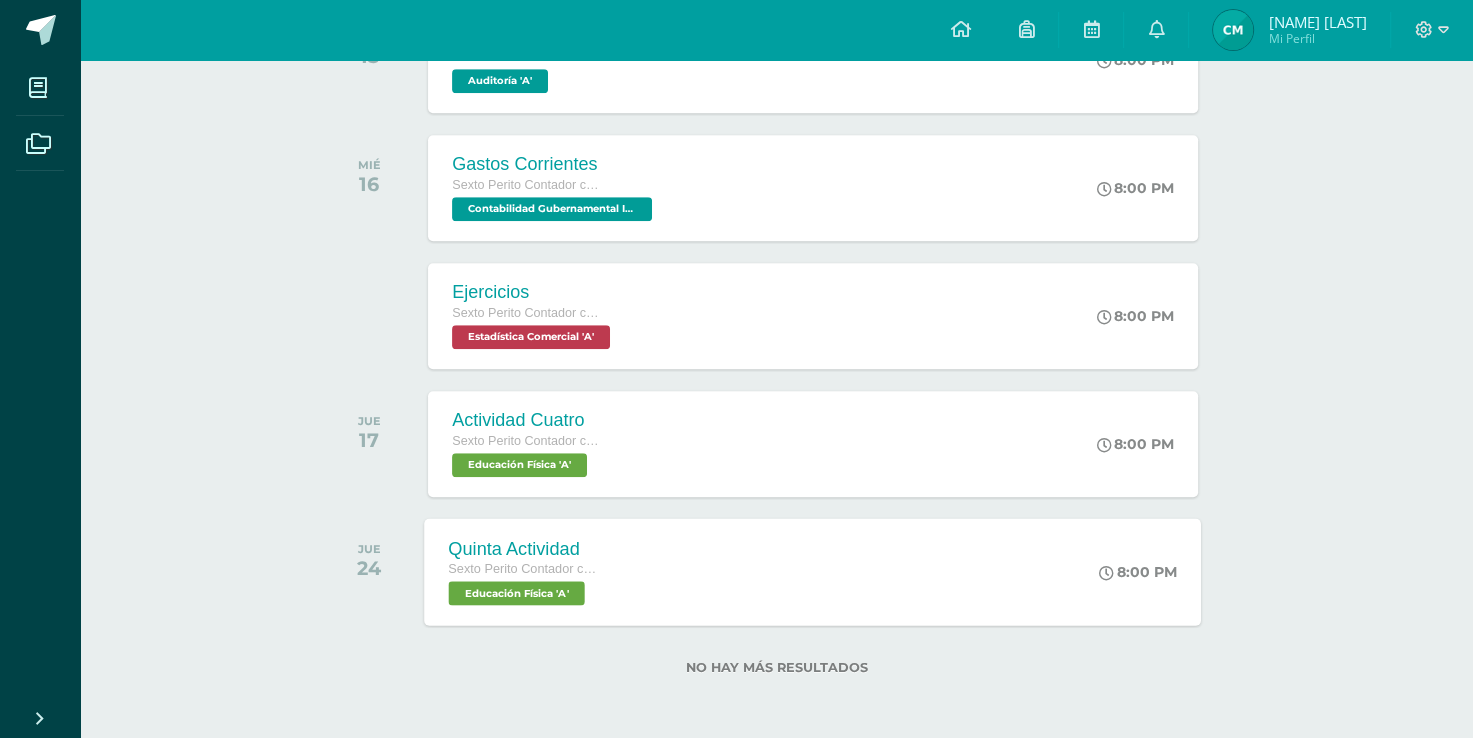 click on "Quinta Actividad
Sexto Perito Contador con Orientación en Computación
Educación Física 'A'
8:00 PM
Quinta Actividad
Educación Física
Cargando contenido" at bounding box center [813, 571] 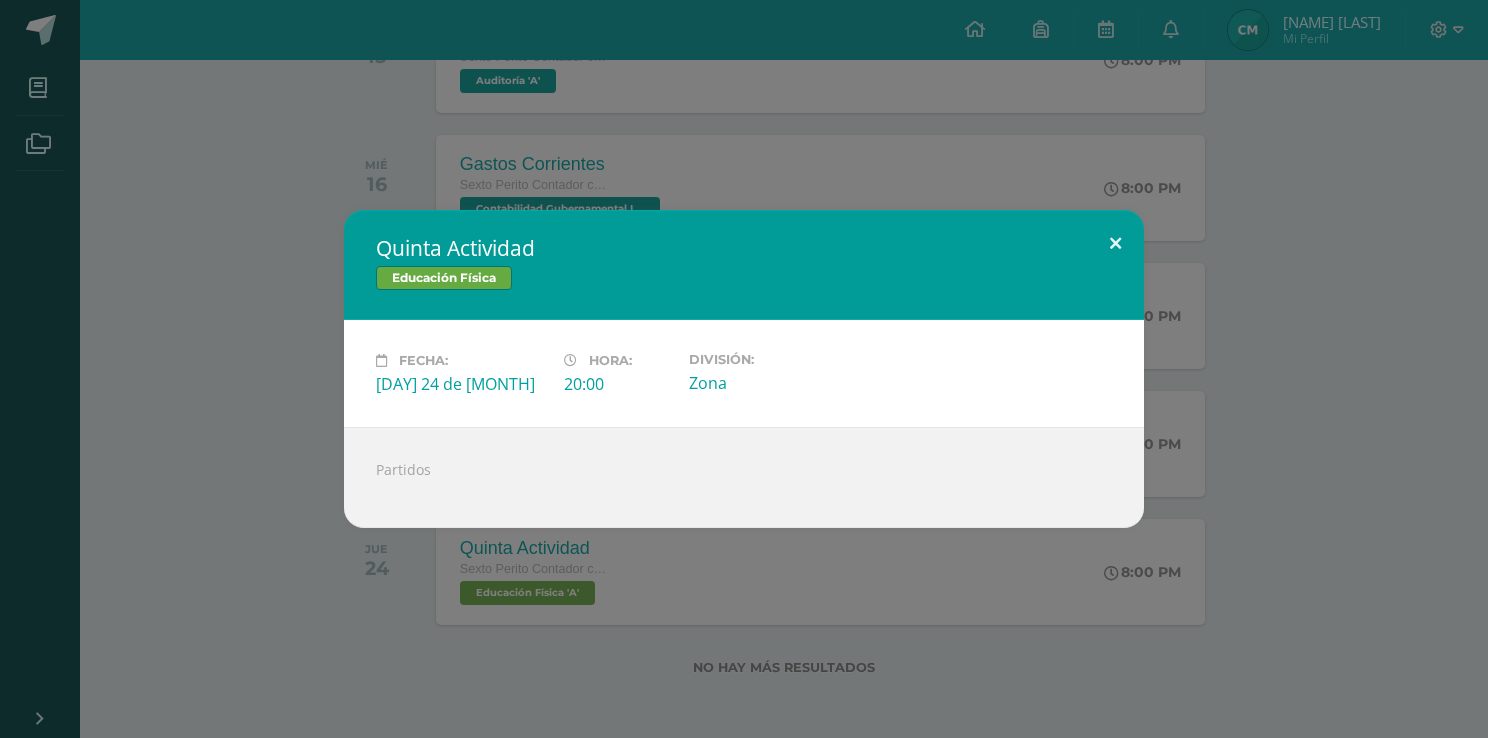 click at bounding box center (1115, 244) 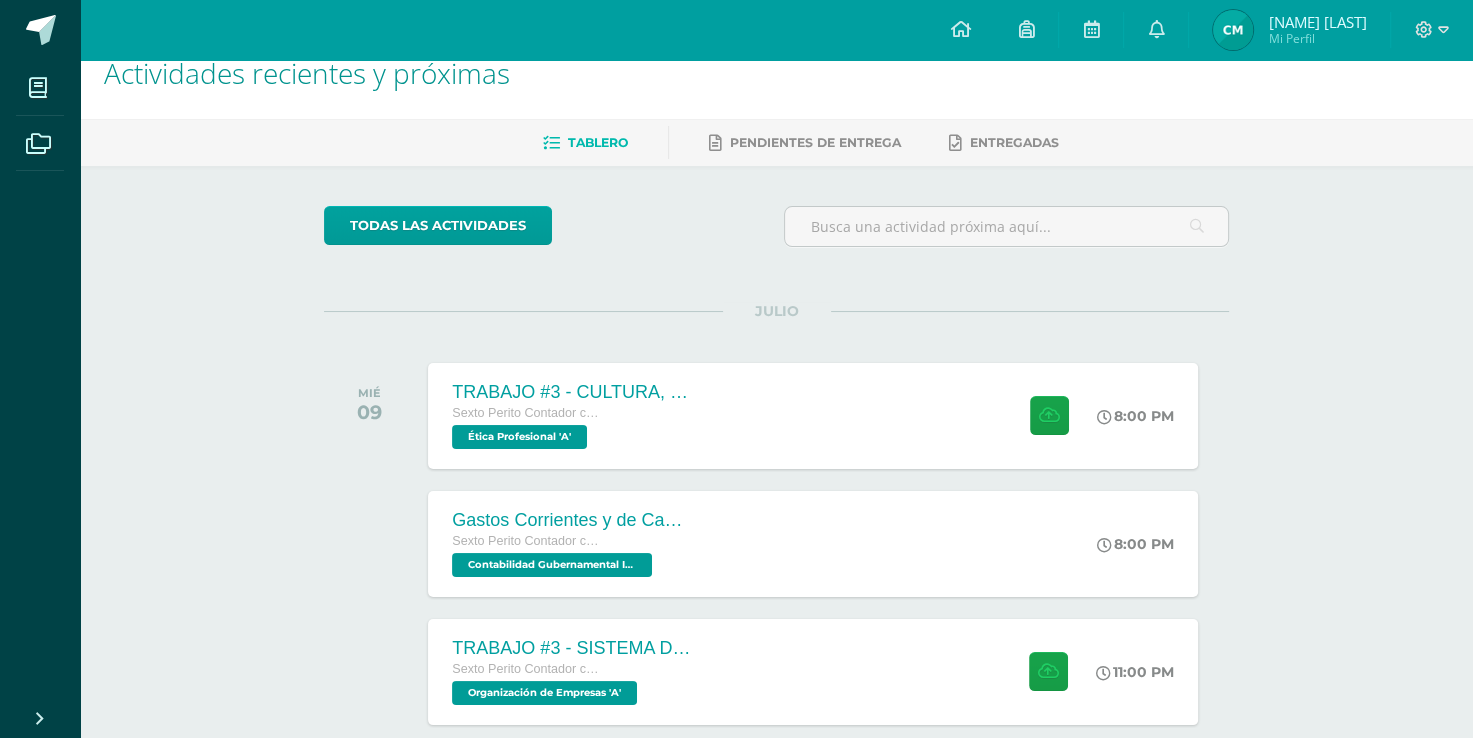 scroll, scrollTop: 0, scrollLeft: 0, axis: both 